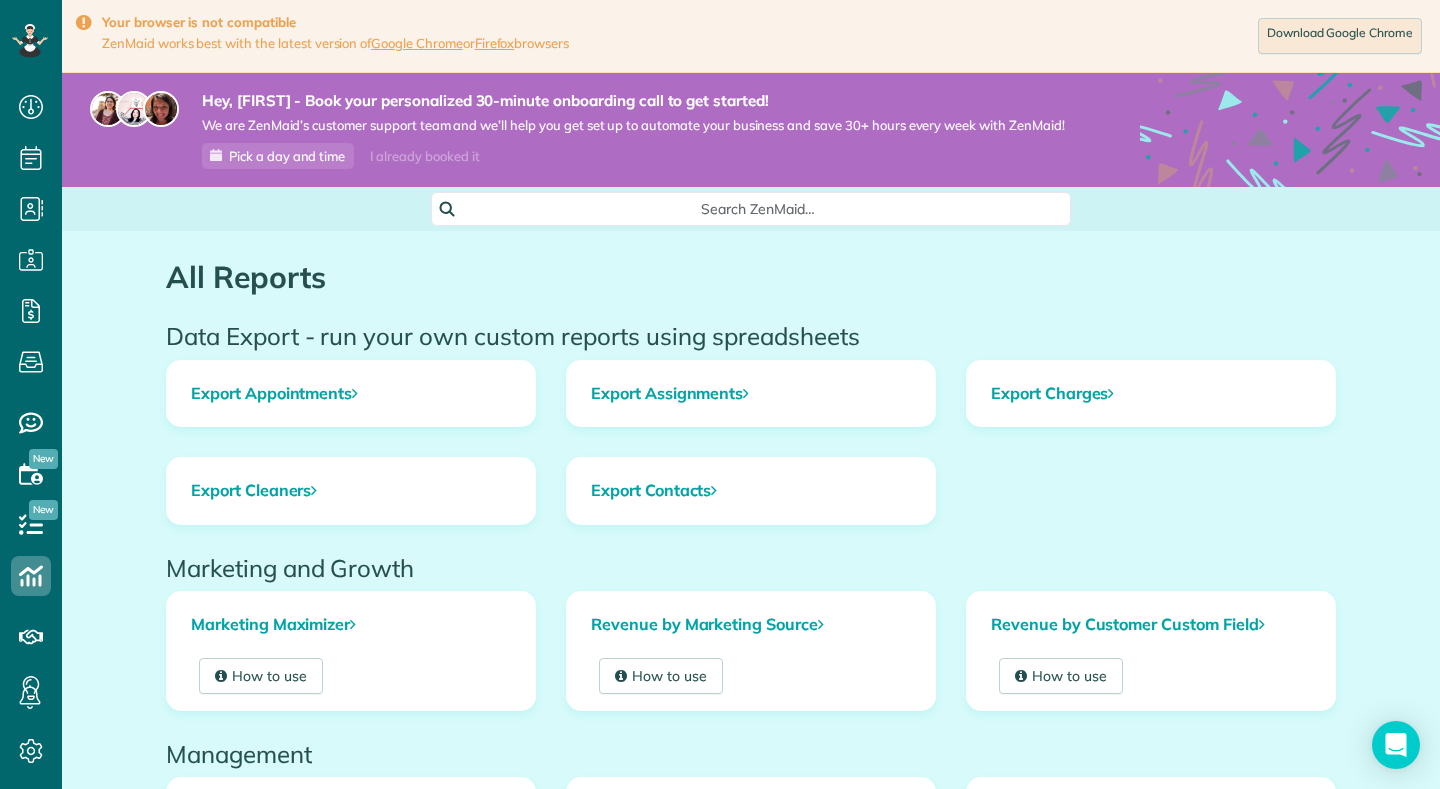 scroll, scrollTop: 0, scrollLeft: 0, axis: both 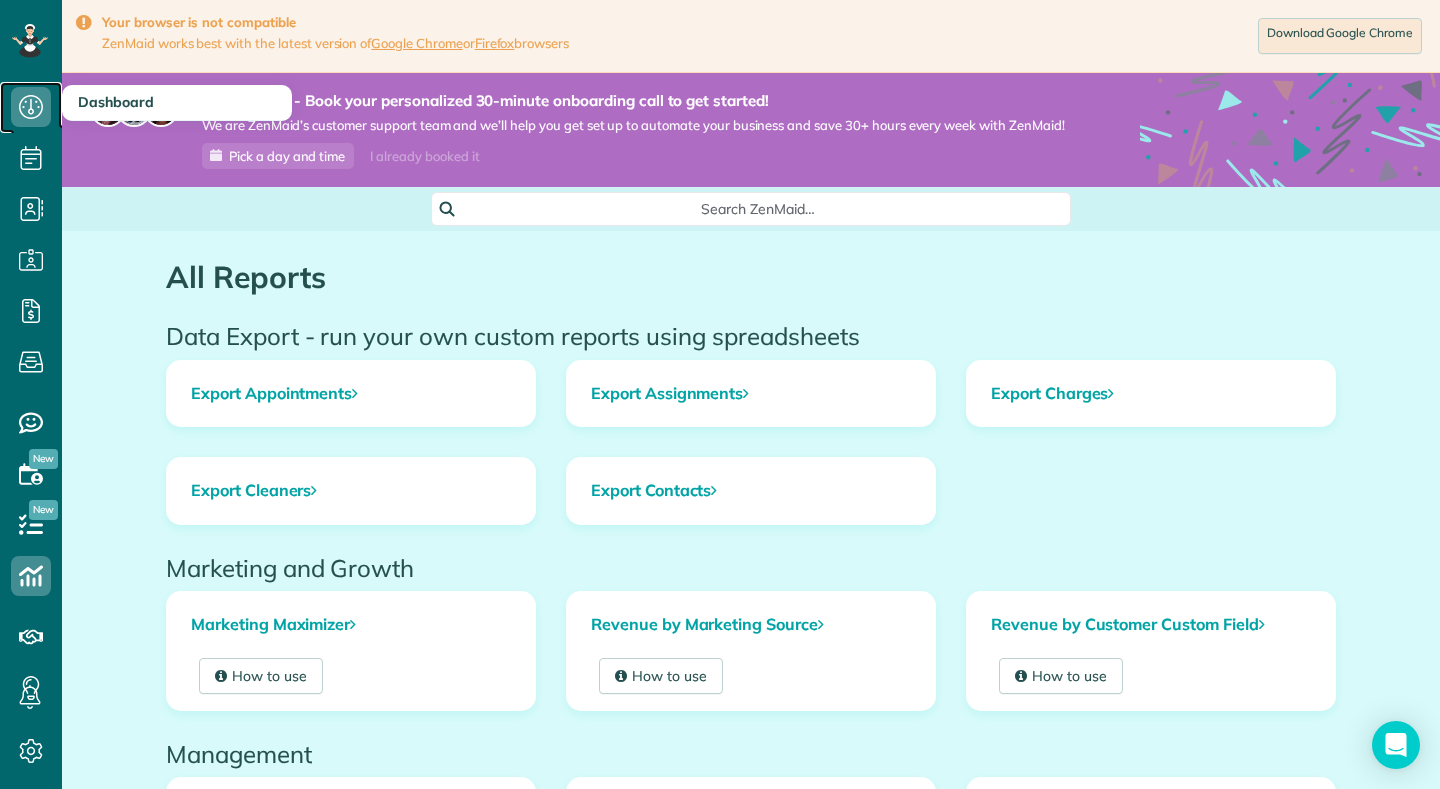 click 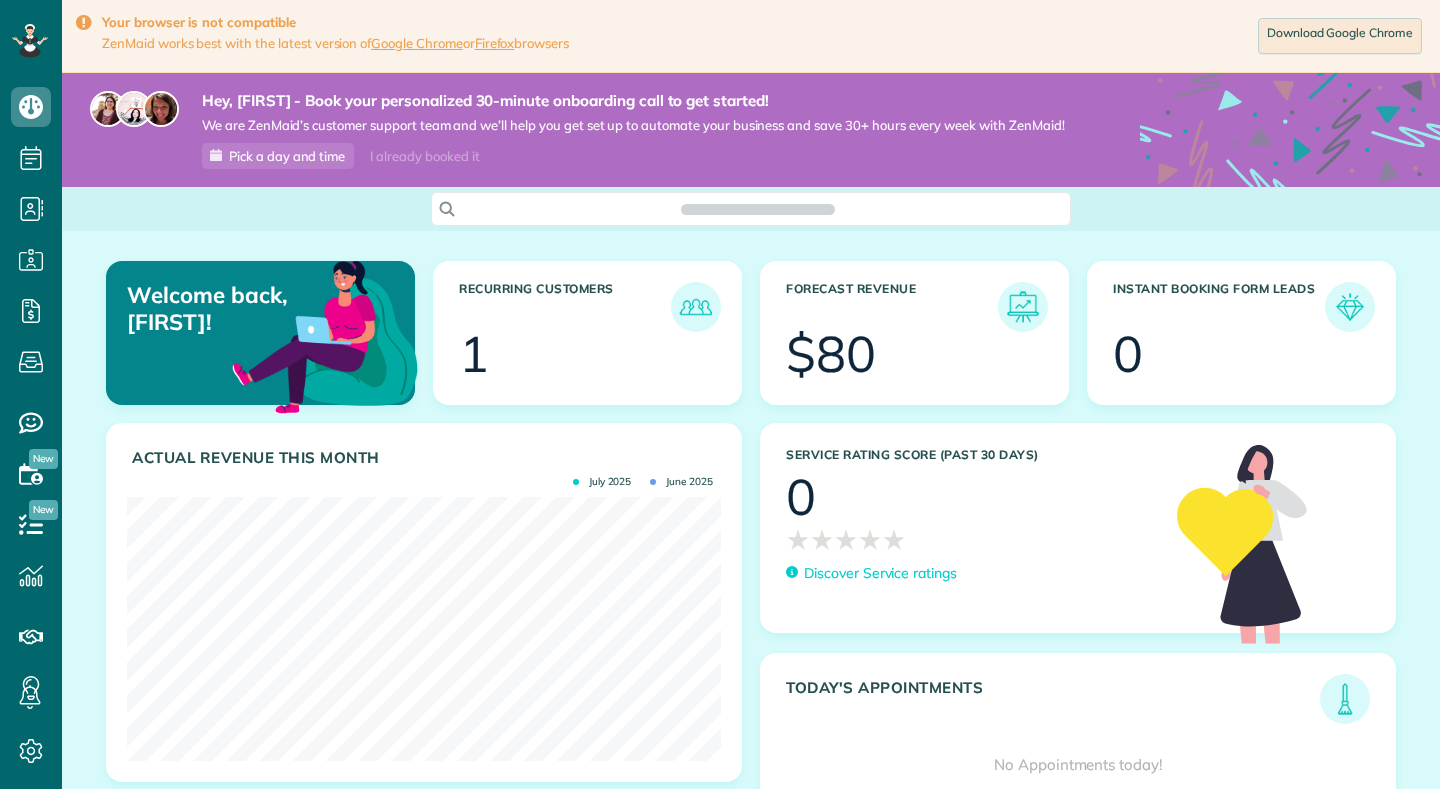 scroll, scrollTop: 0, scrollLeft: 0, axis: both 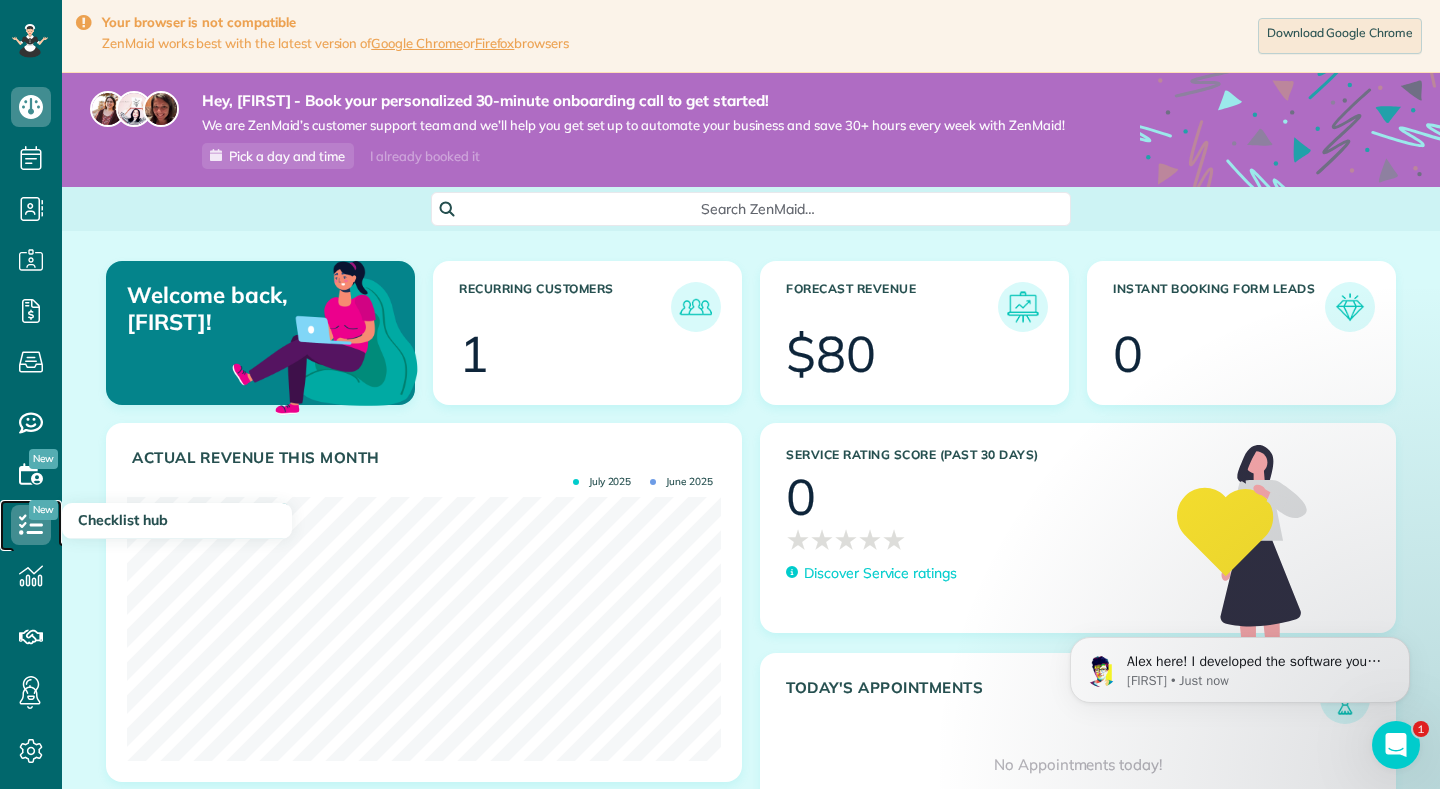 click 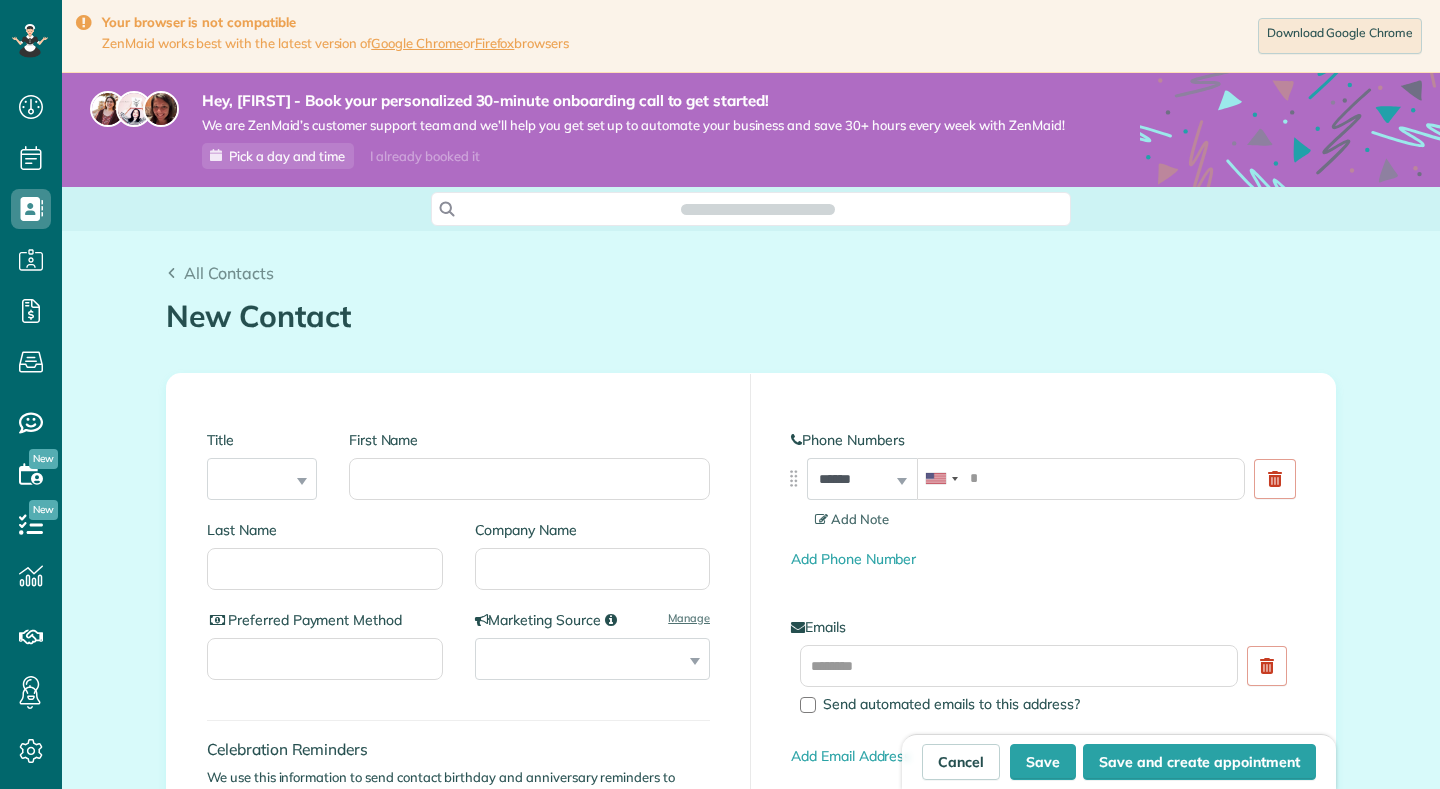 scroll, scrollTop: 0, scrollLeft: 0, axis: both 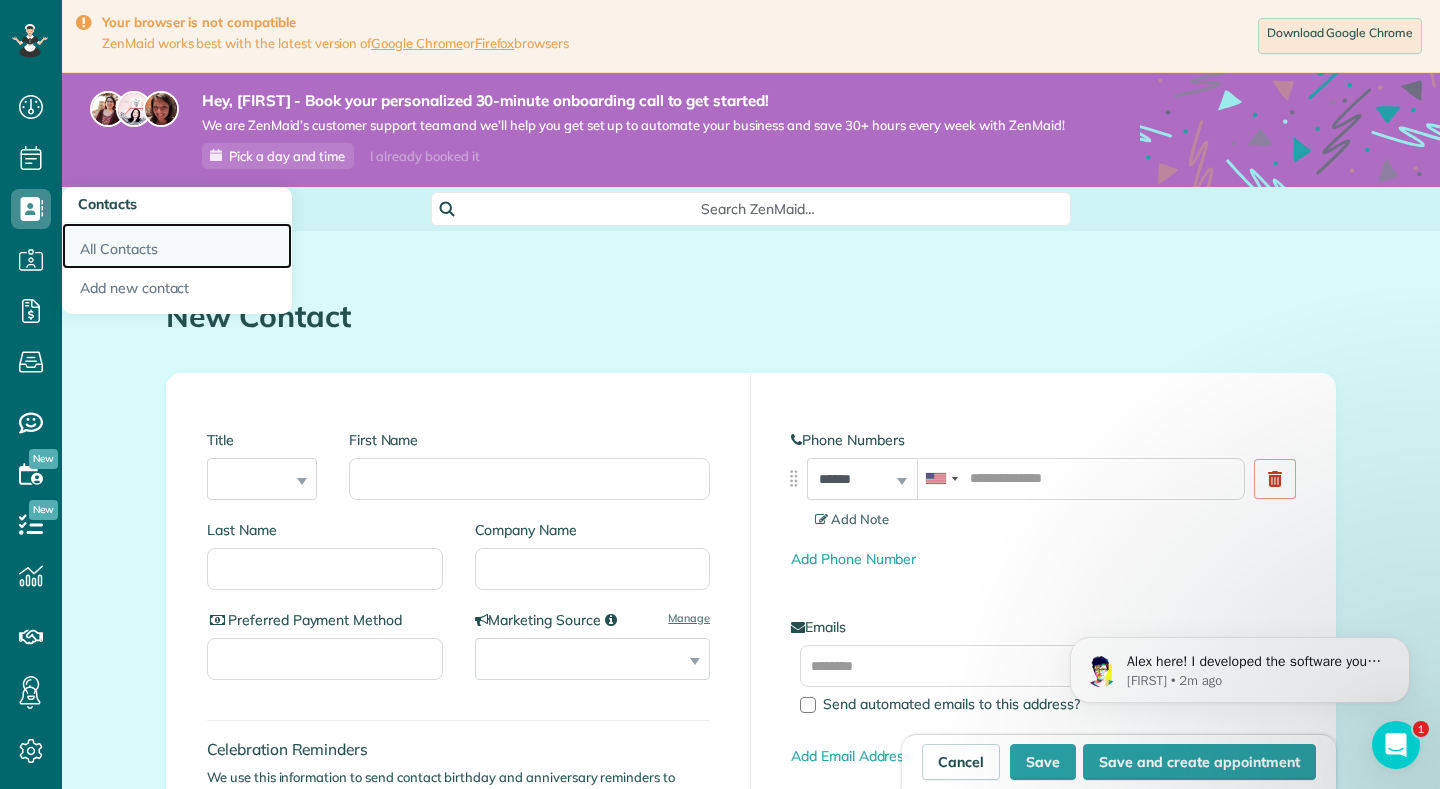 click on "All Contacts" at bounding box center [177, 246] 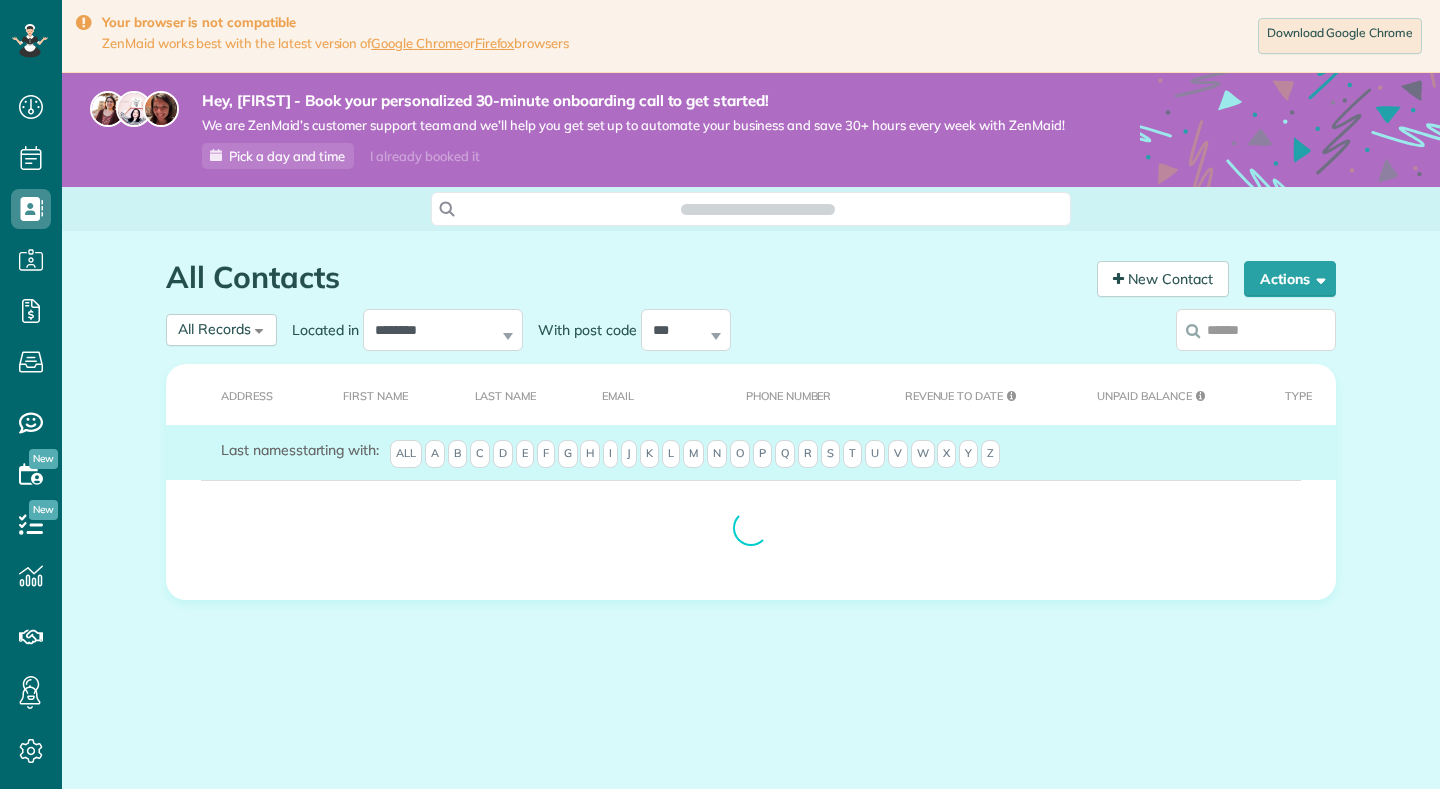 scroll, scrollTop: 0, scrollLeft: 0, axis: both 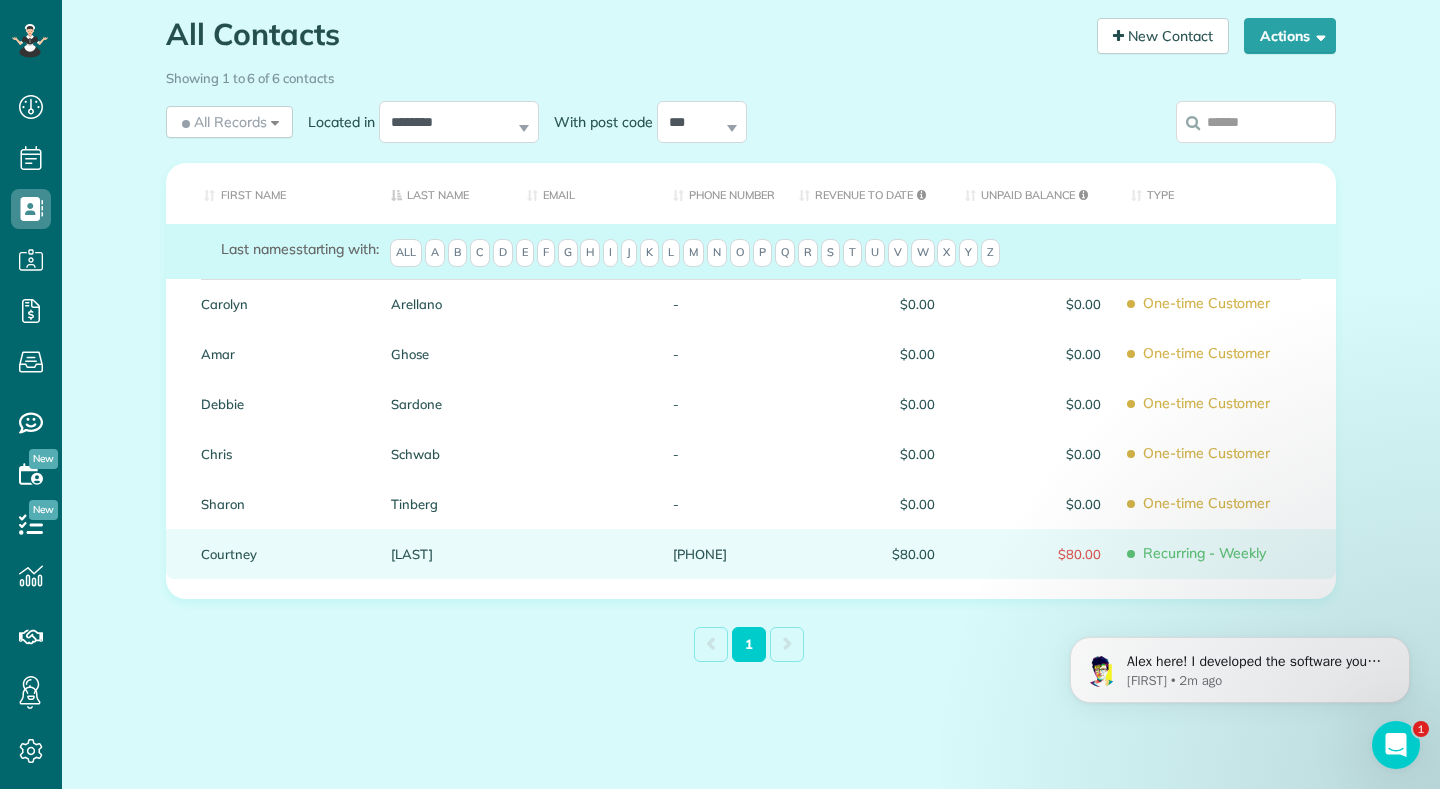 click on "$80.00" at bounding box center (1033, 554) 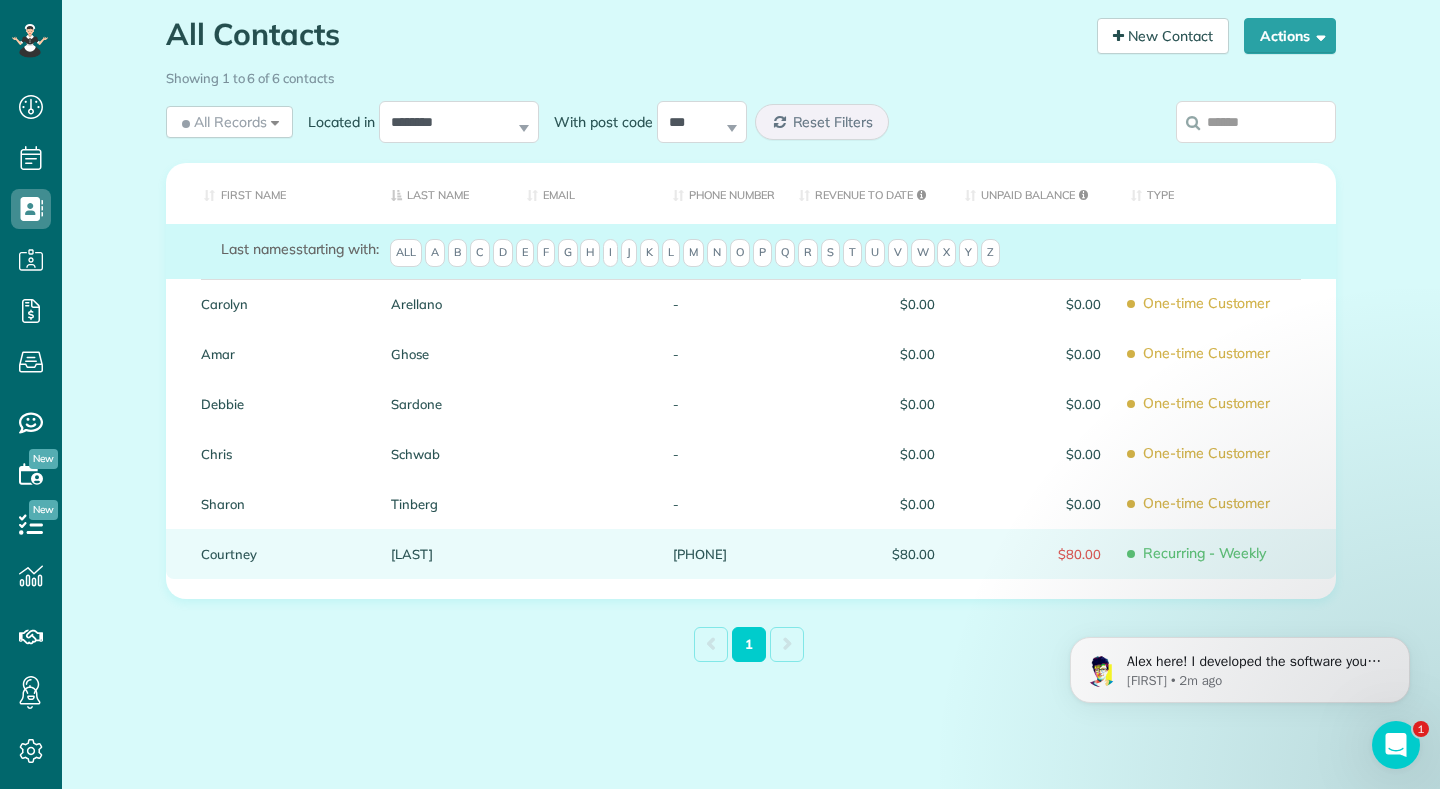 click on "$80.00" at bounding box center [1033, 554] 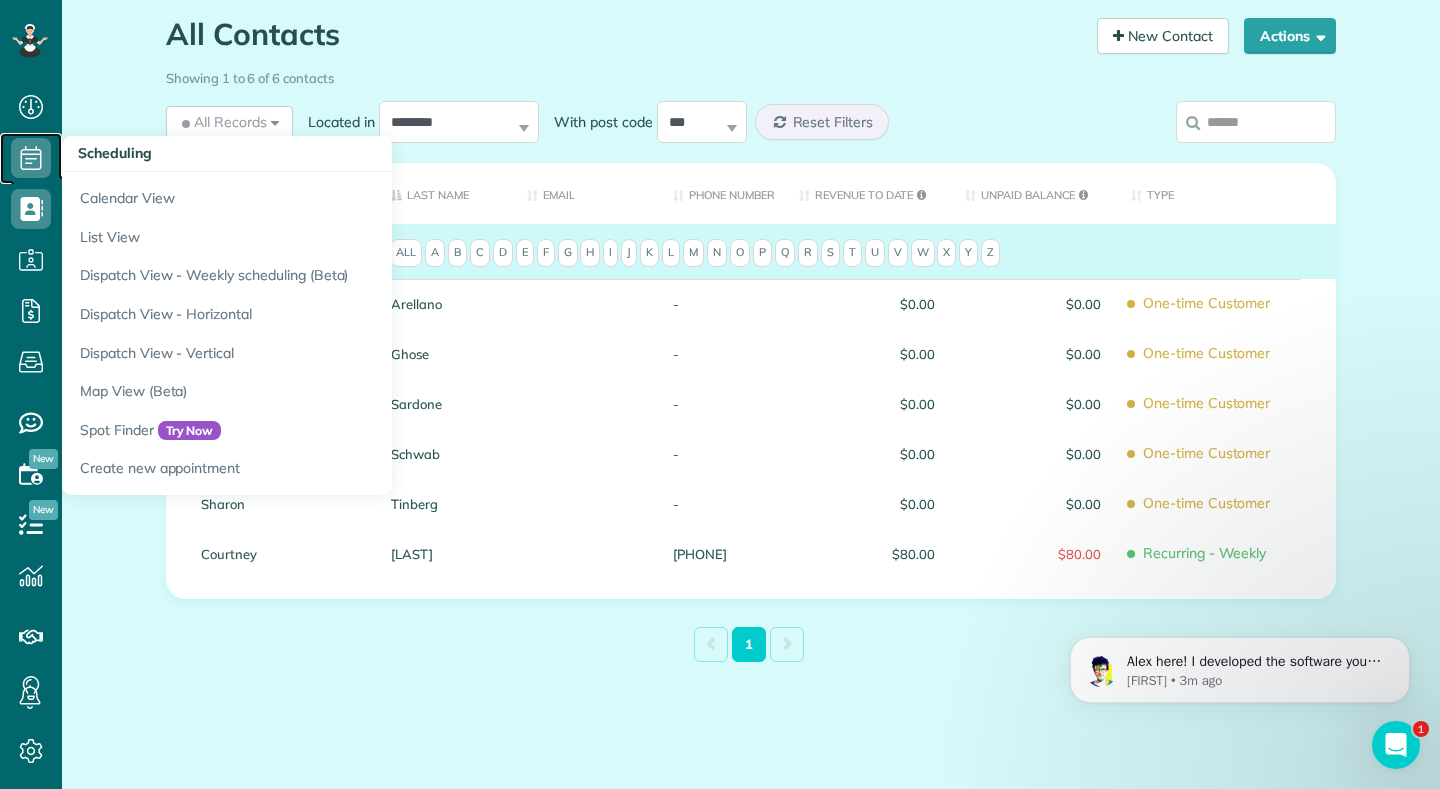 click 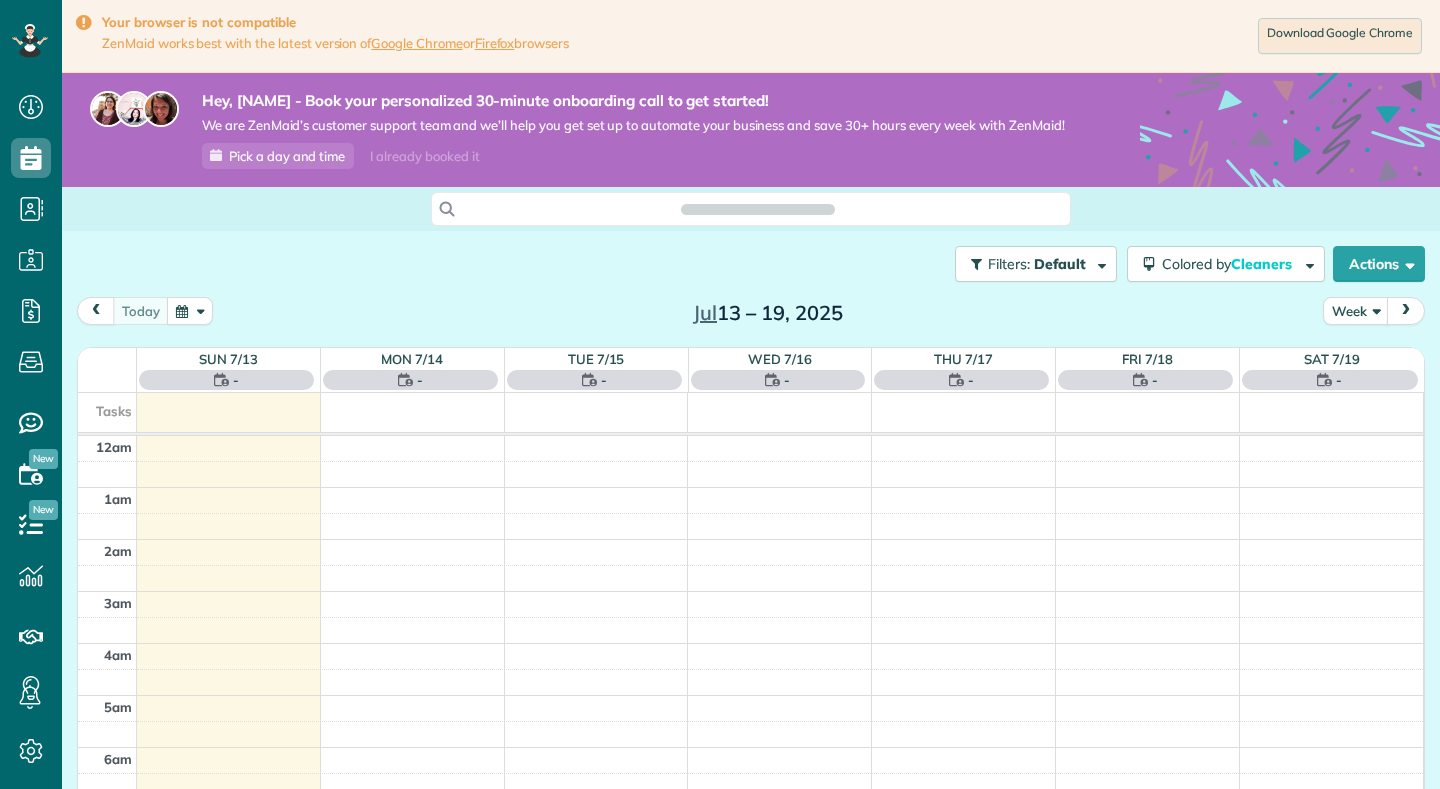 scroll, scrollTop: 0, scrollLeft: 0, axis: both 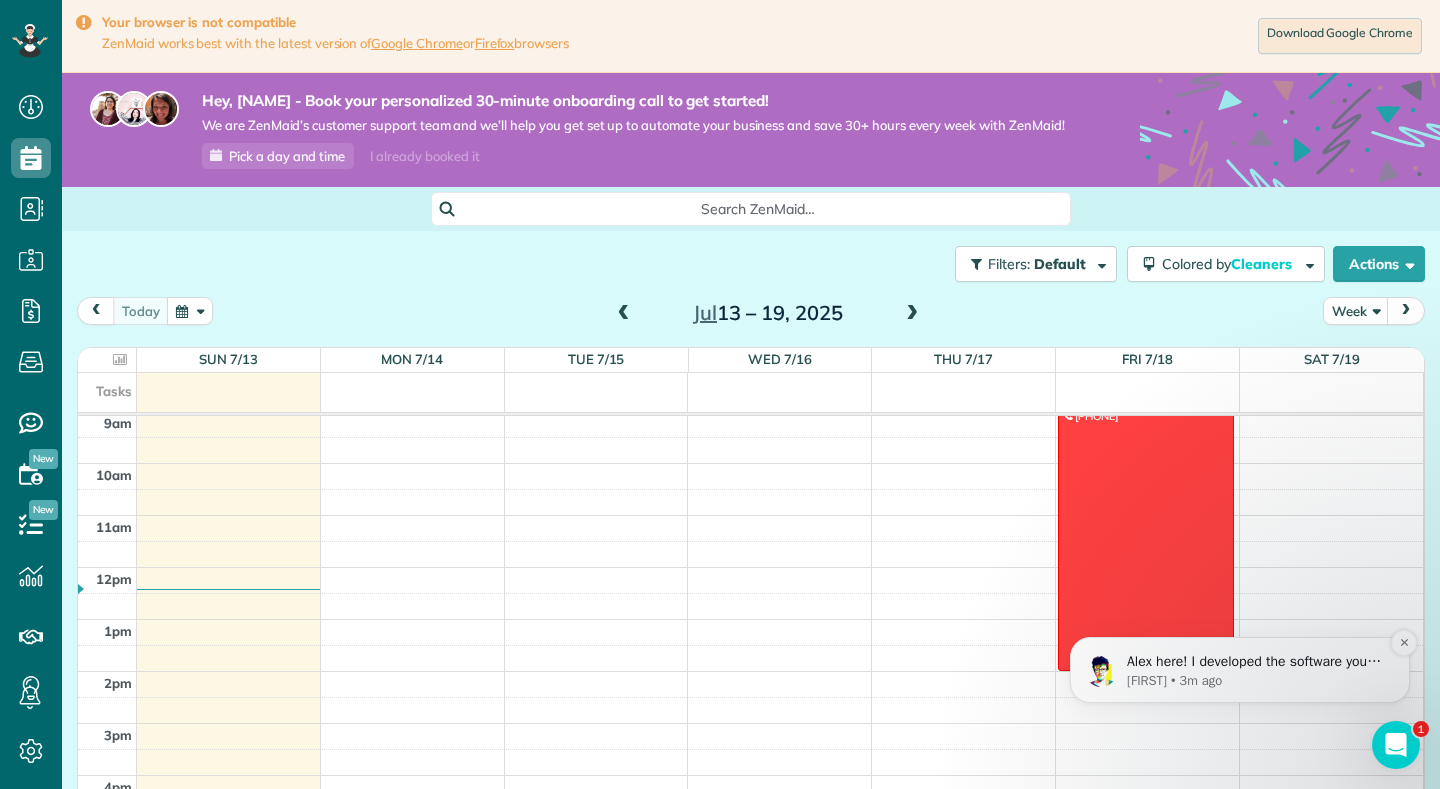 click on "Alexandre • 3m ago" at bounding box center (1256, 681) 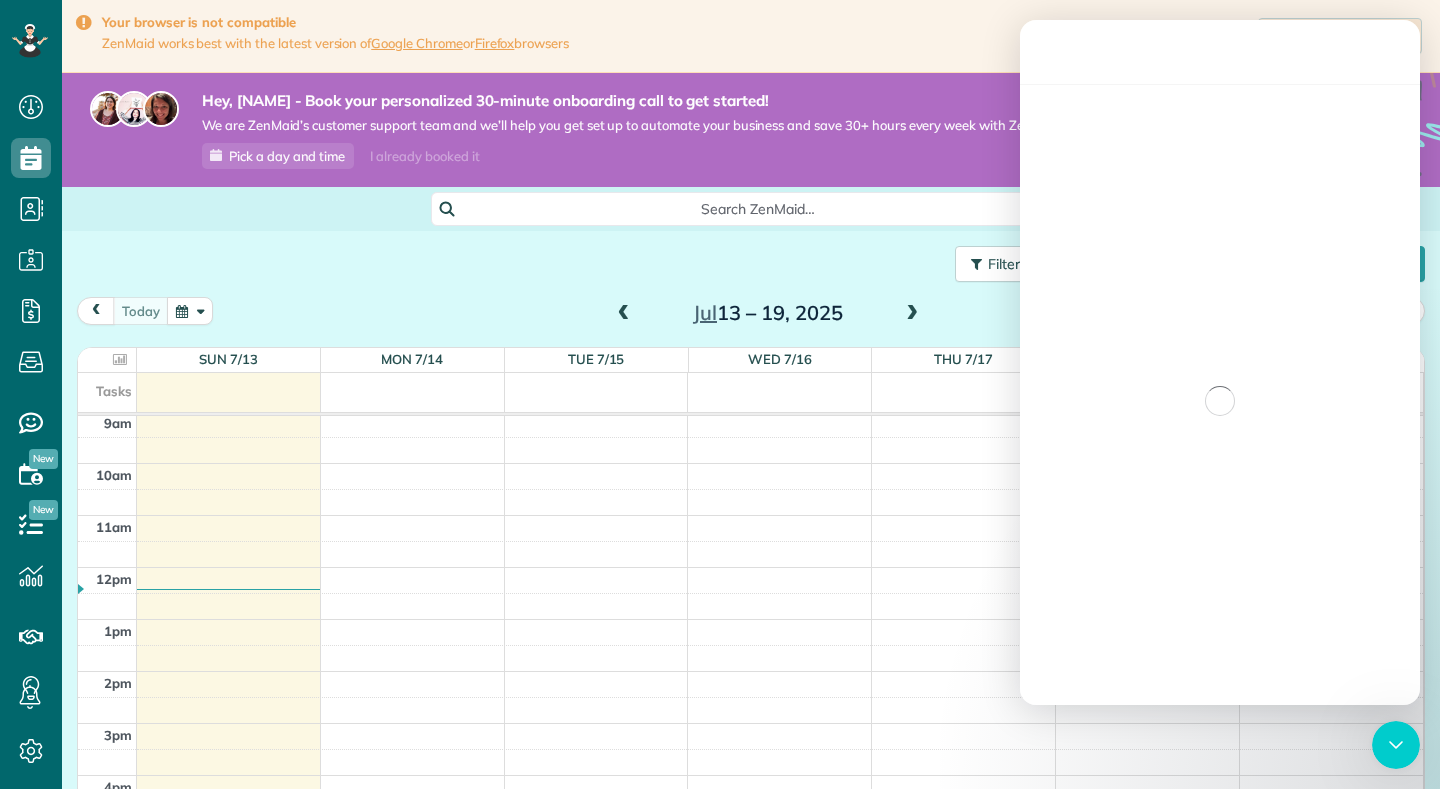 scroll, scrollTop: 0, scrollLeft: 0, axis: both 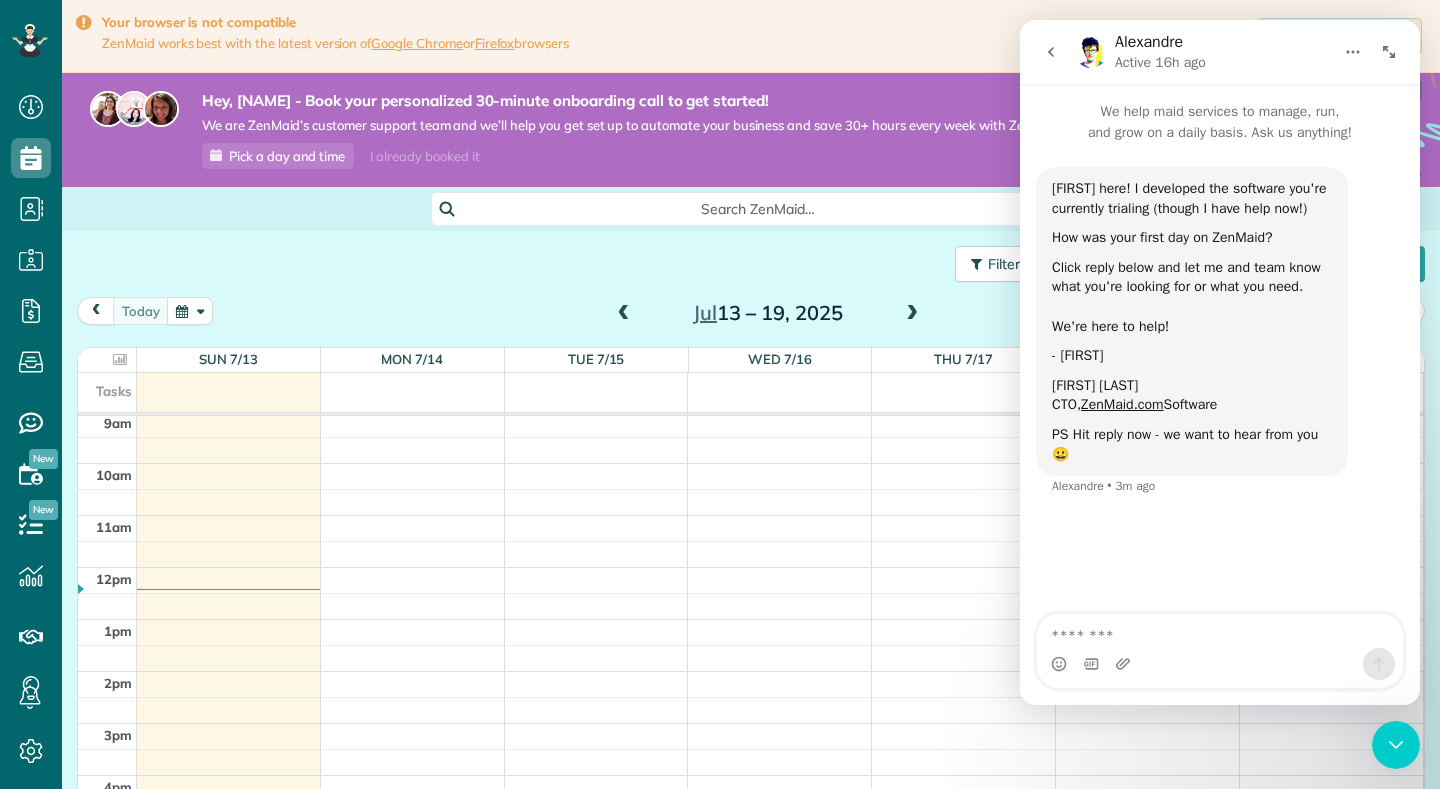 click 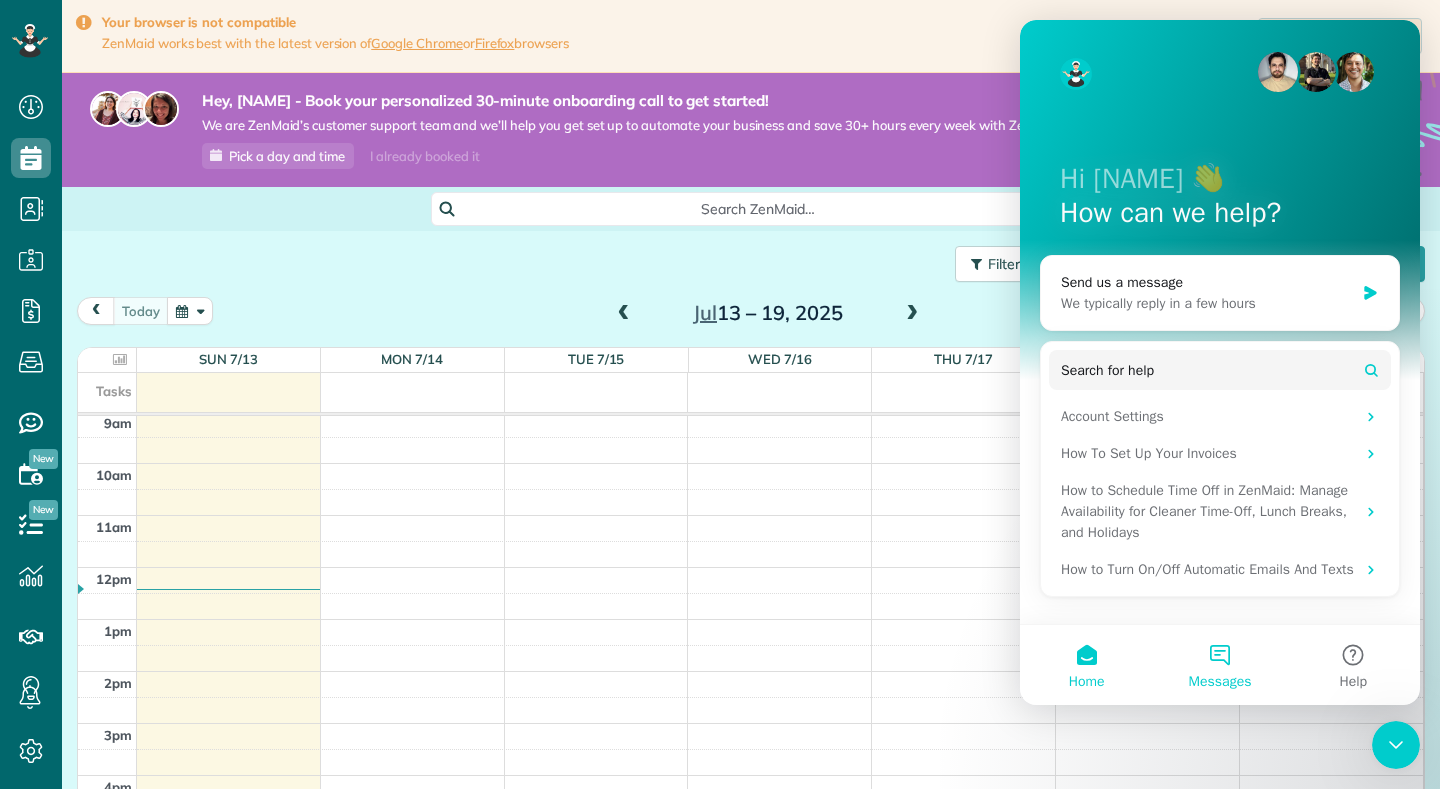 click on "Messages" at bounding box center (1219, 665) 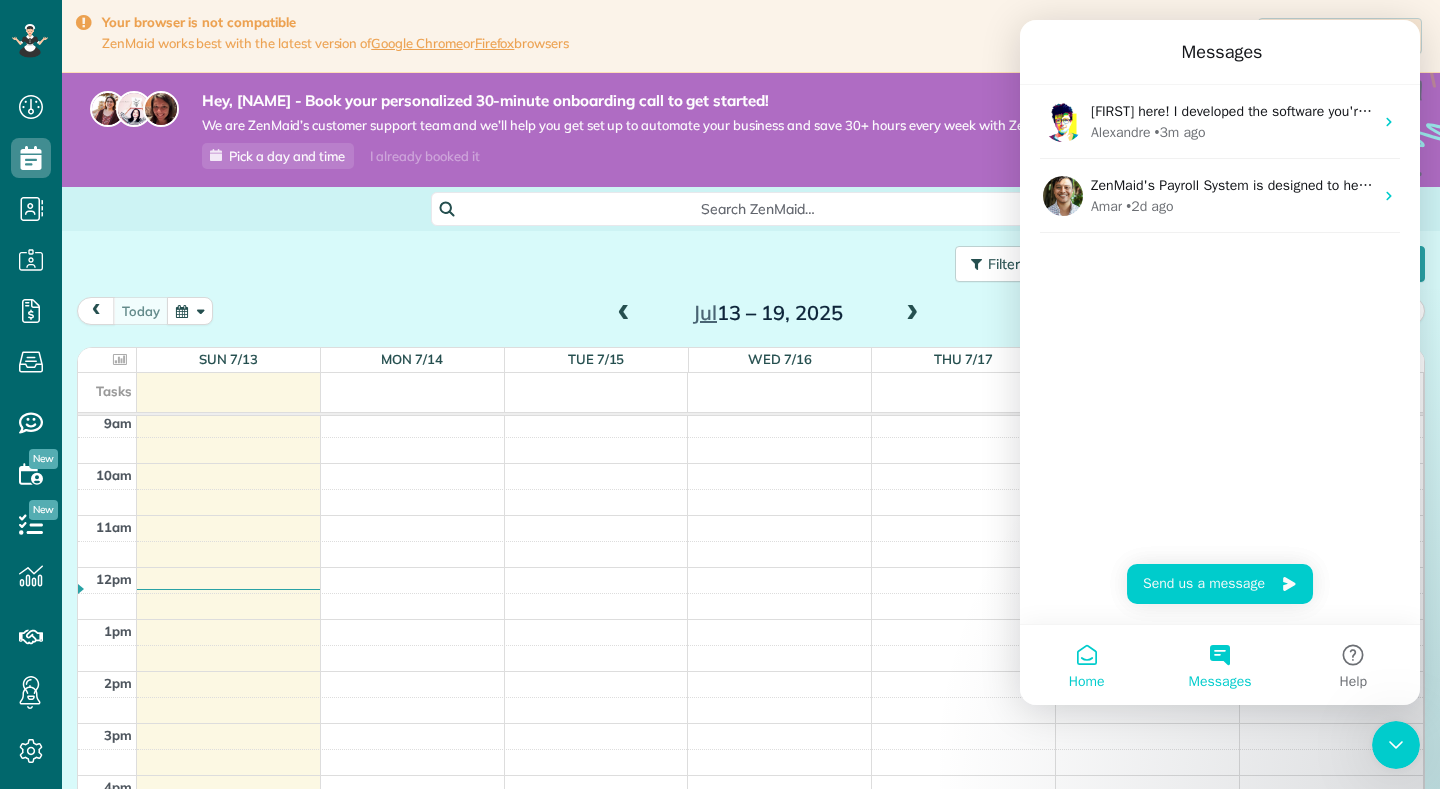 click on "Home" at bounding box center [1086, 665] 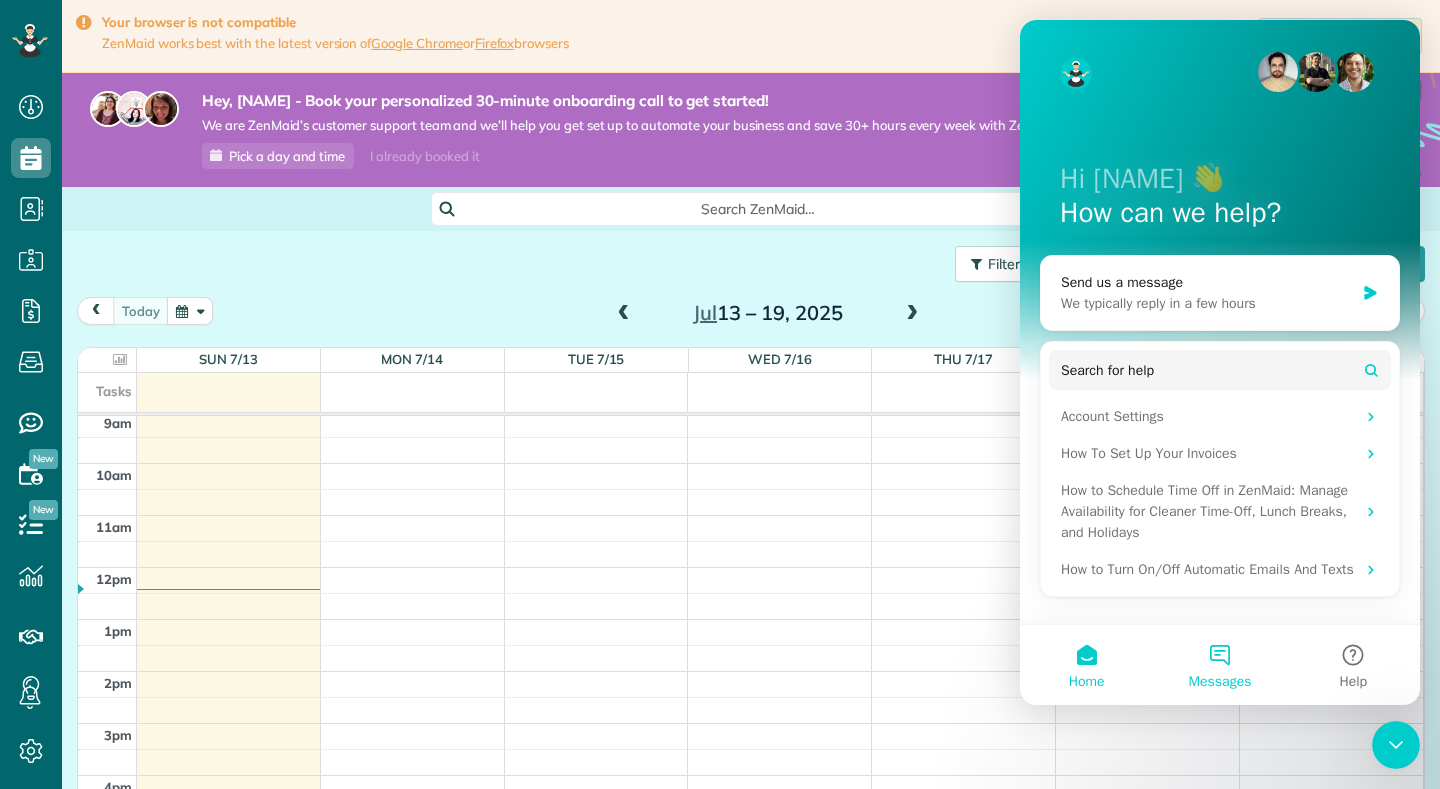 click on "Messages" at bounding box center (1219, 665) 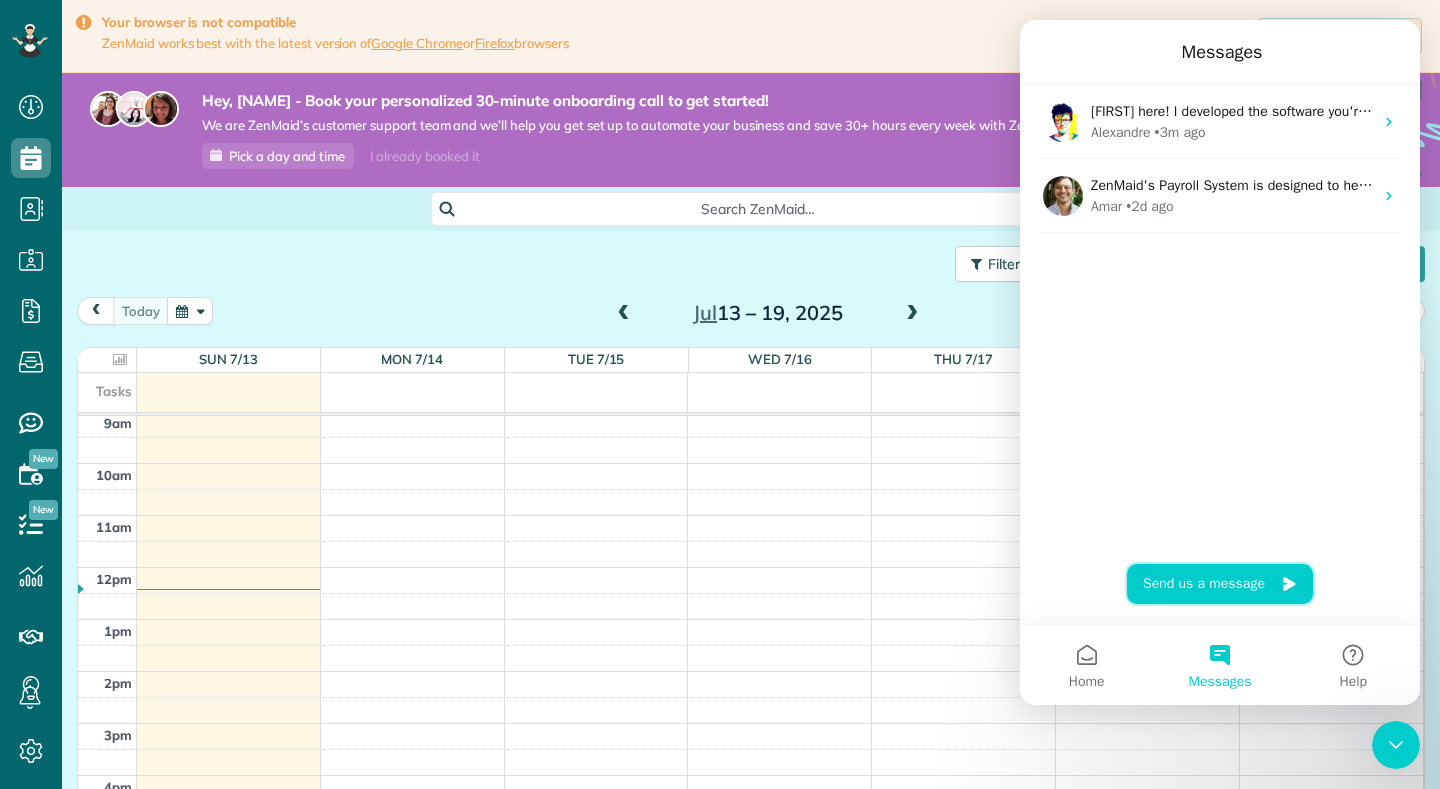 click on "Send us a message" at bounding box center [1220, 584] 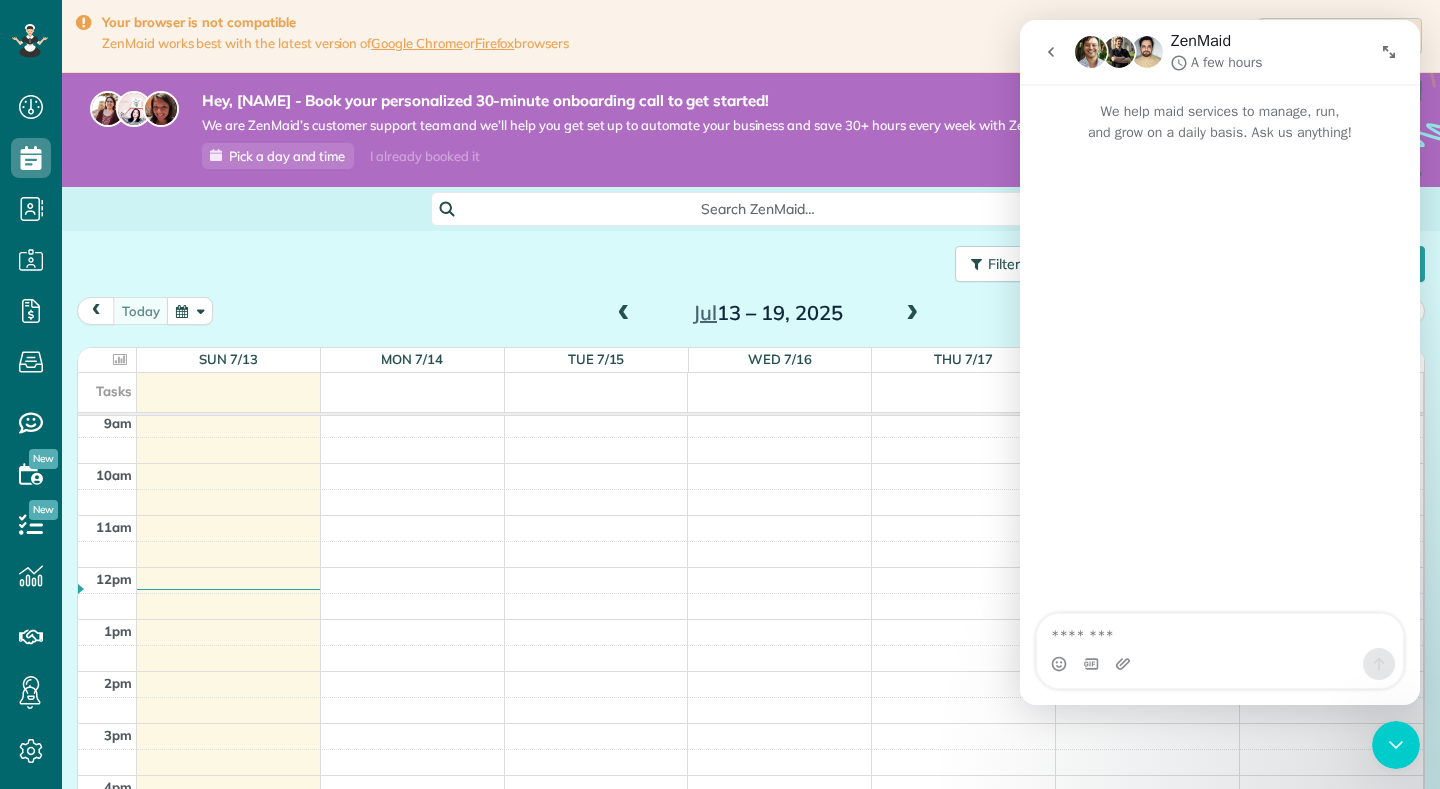click at bounding box center [1220, 631] 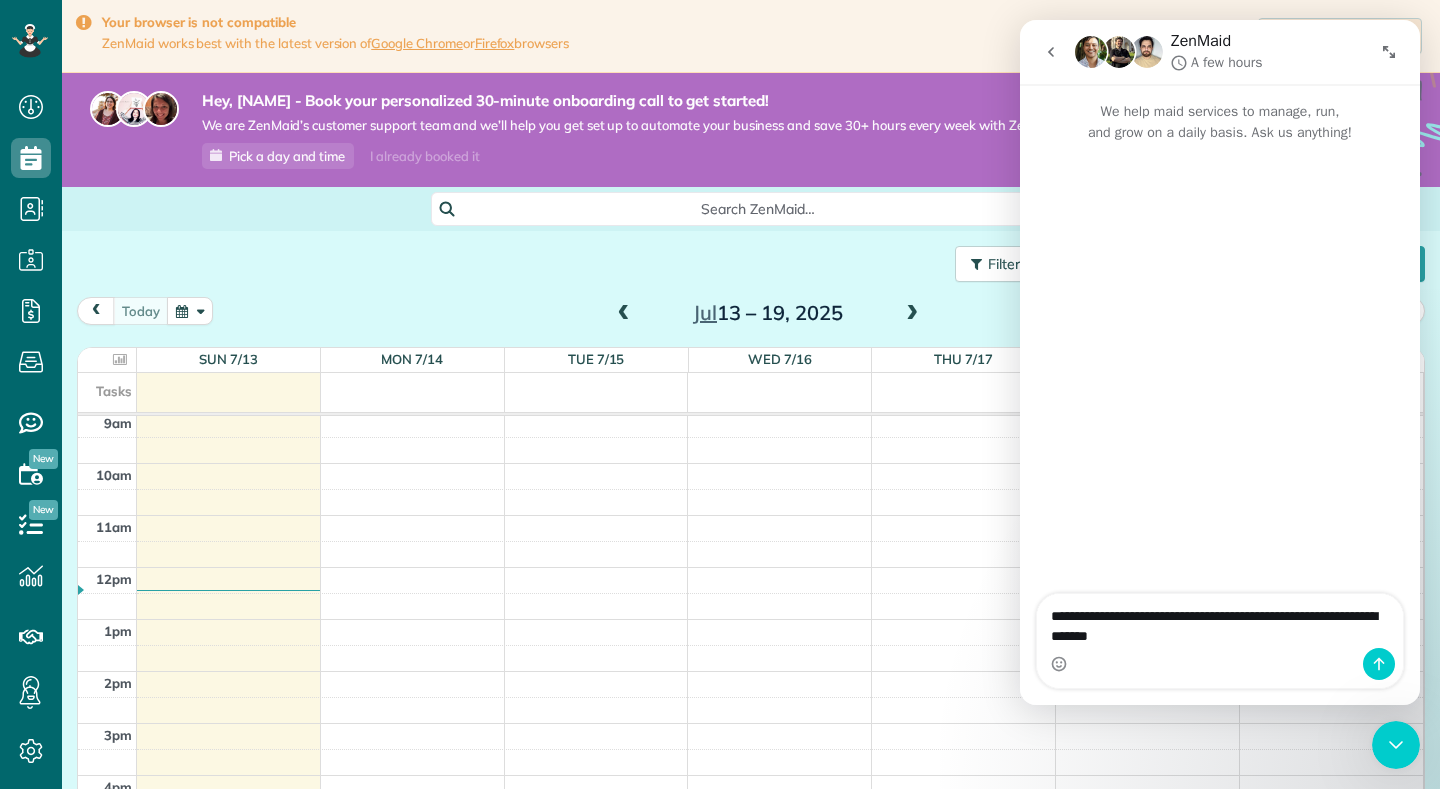 type on "**********" 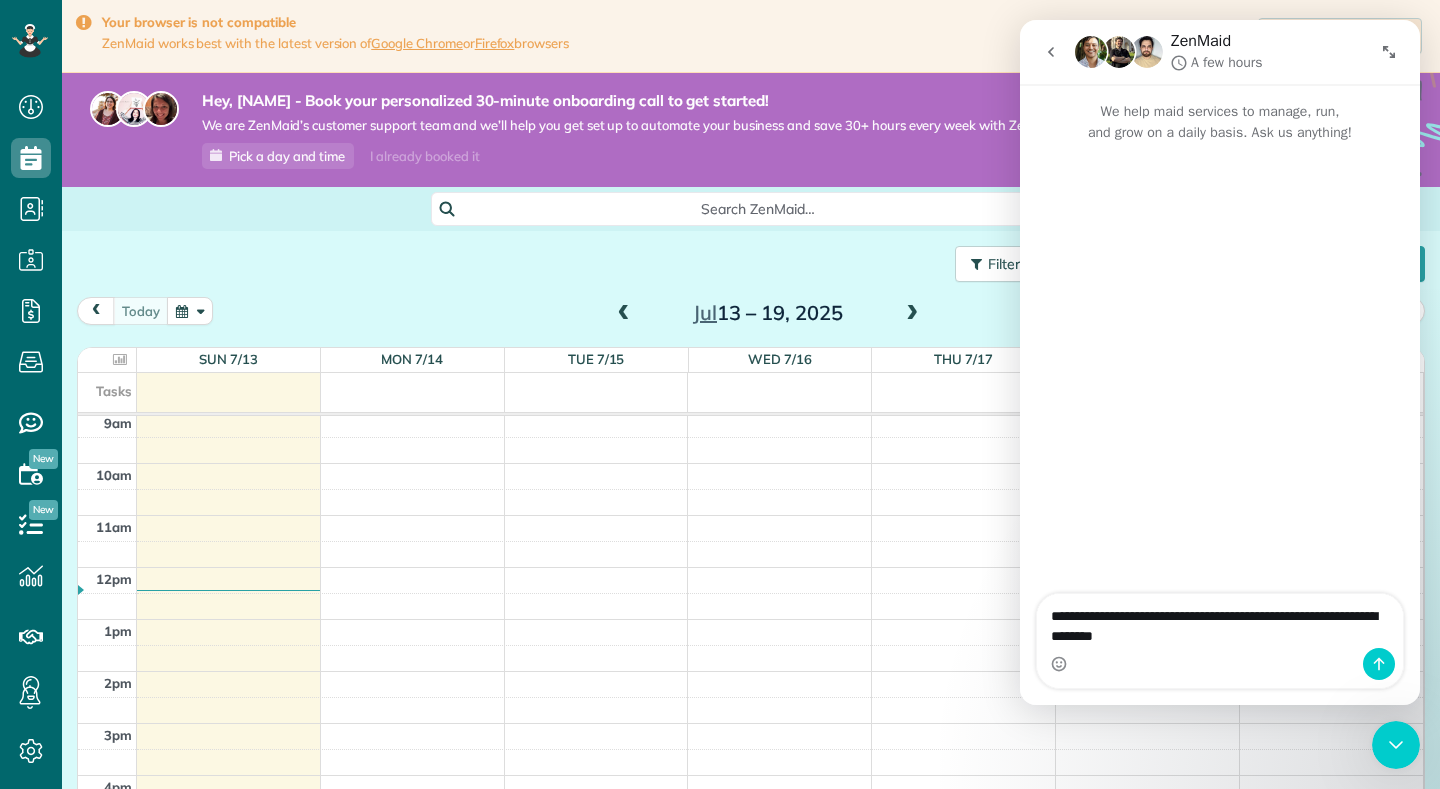 type 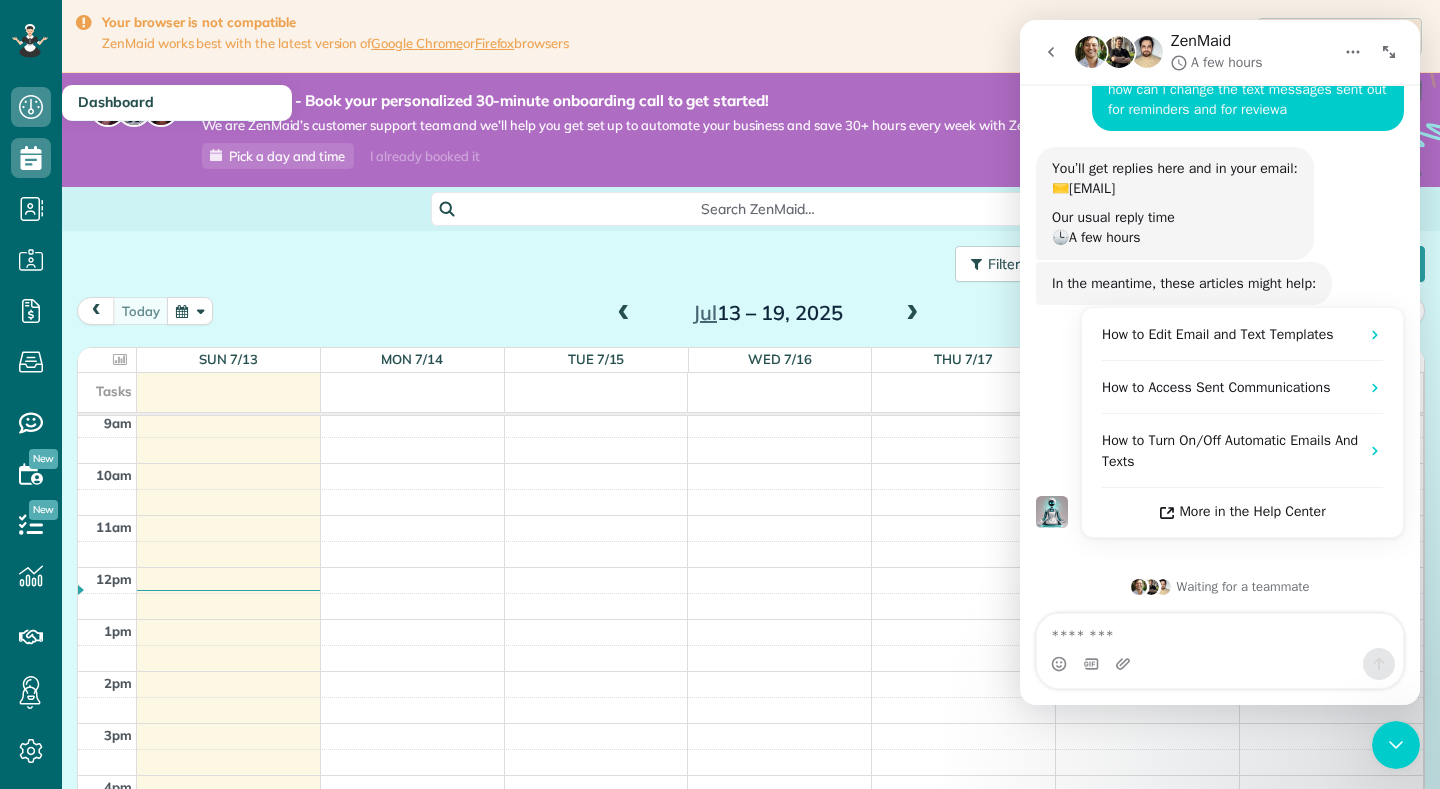 scroll, scrollTop: 101, scrollLeft: 0, axis: vertical 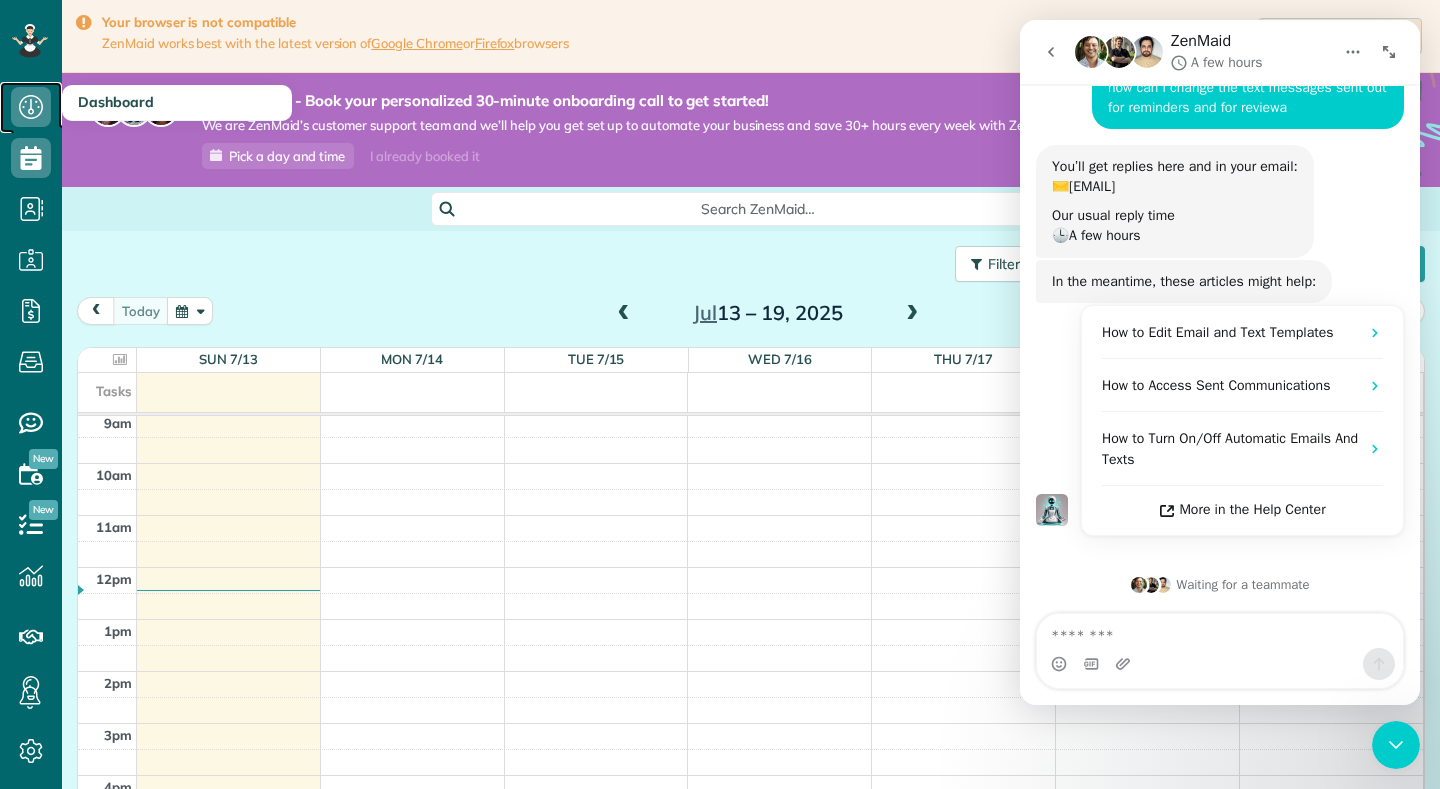 click 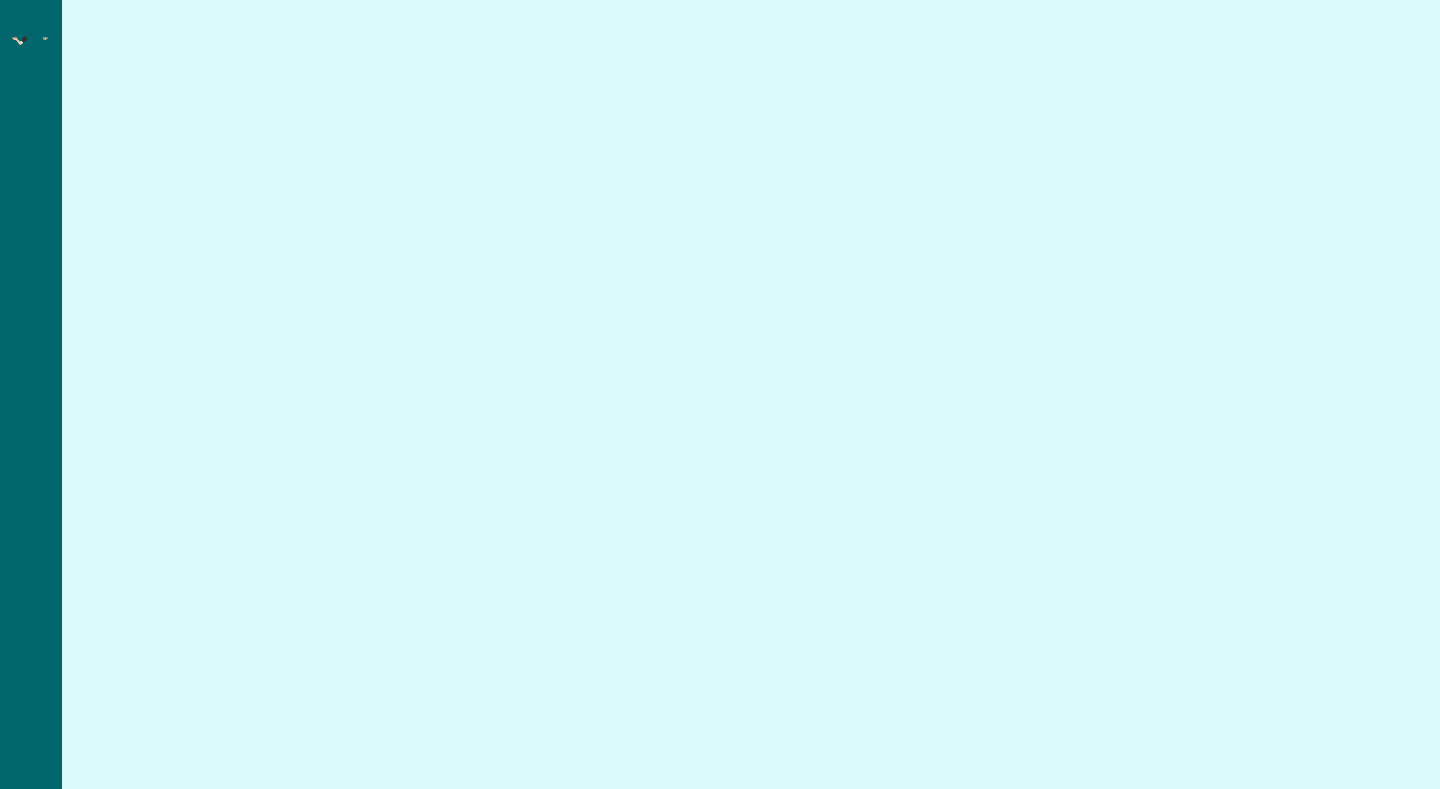 scroll, scrollTop: 0, scrollLeft: 0, axis: both 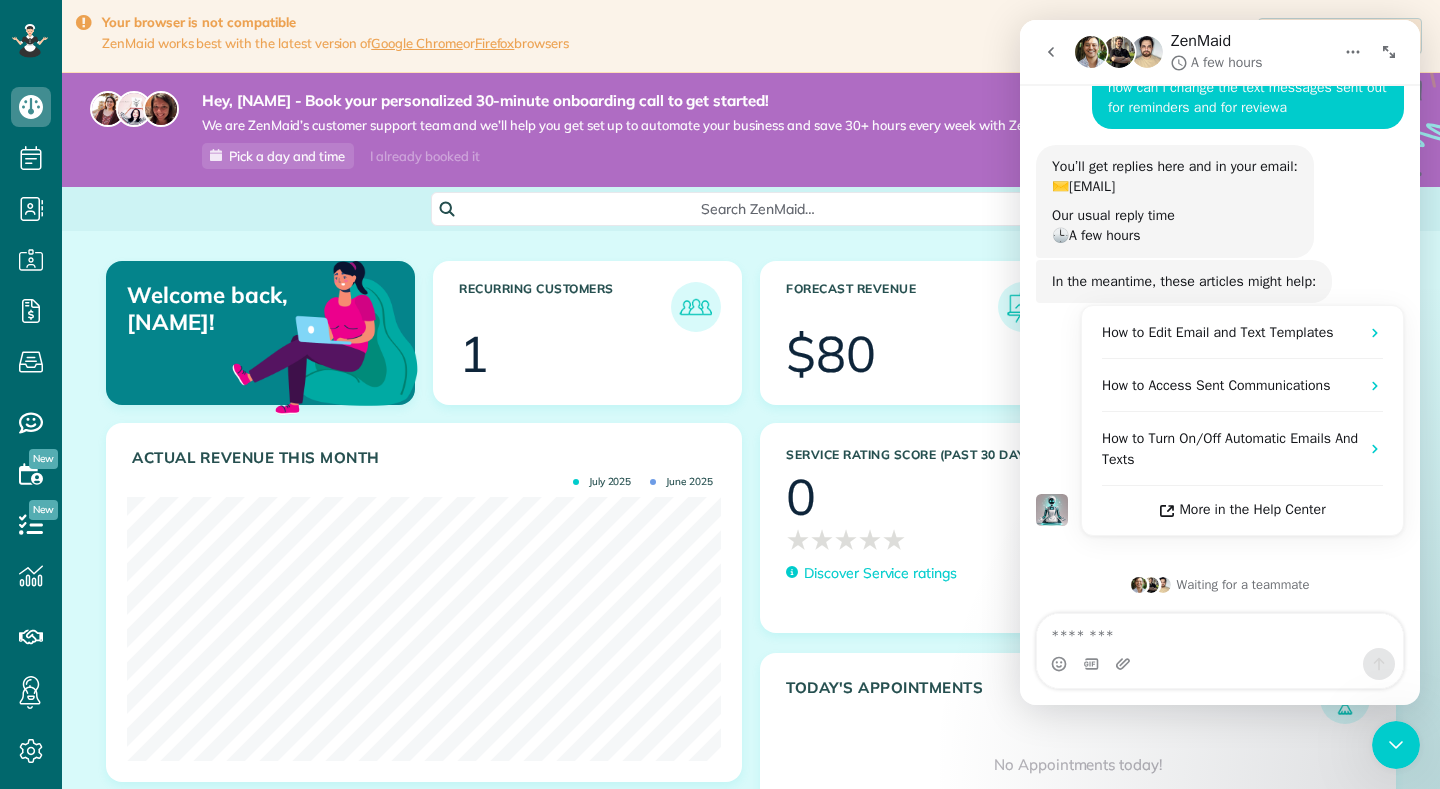 click 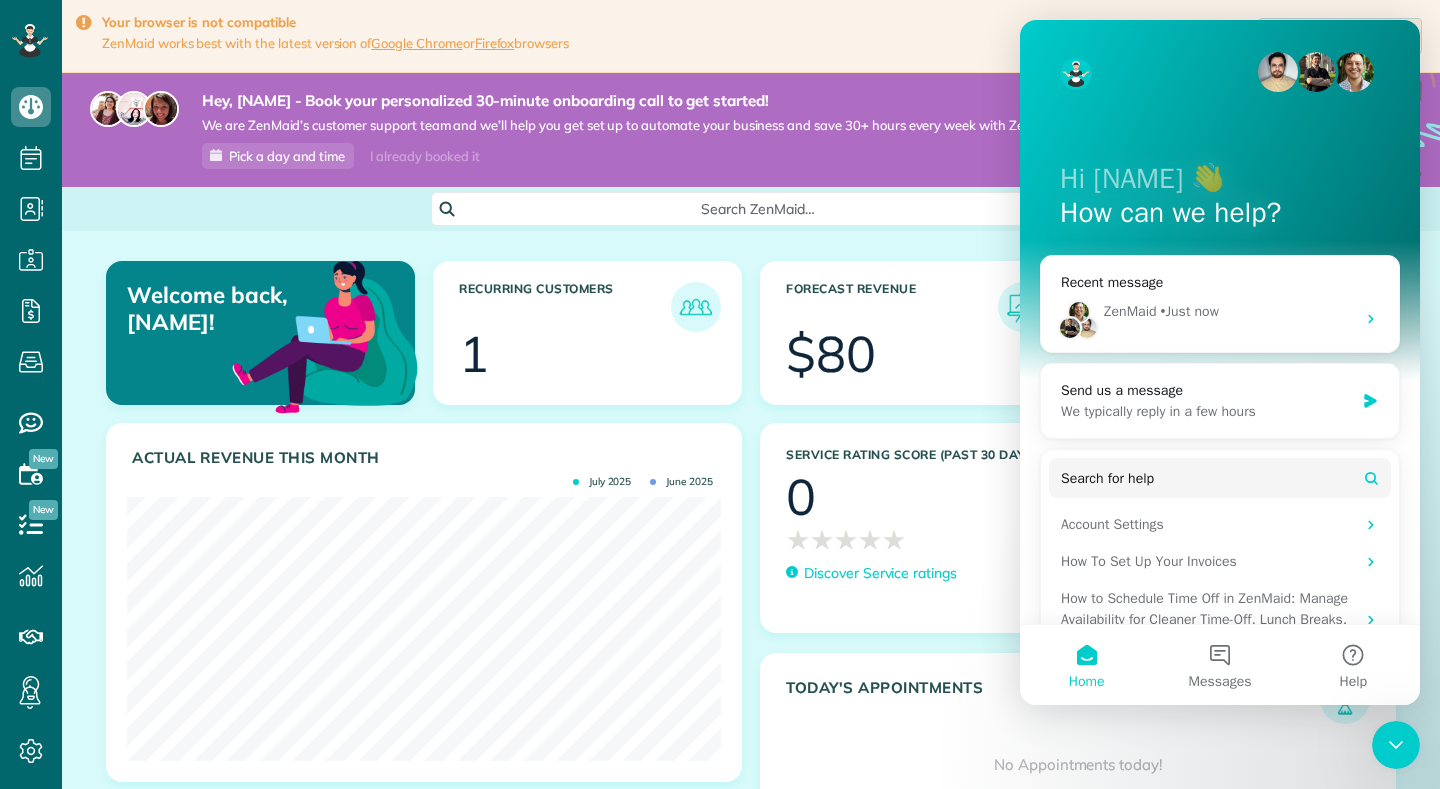 click on "Hey, Courtney - Book your personalized 30-minute onboarding call to get started!
We are ZenMaid’s customer support team and we’ll help you get set up to automate your business and save 30+ hours every week with ZenMaid!
Pick a day and time
I already booked it" at bounding box center [617, 130] 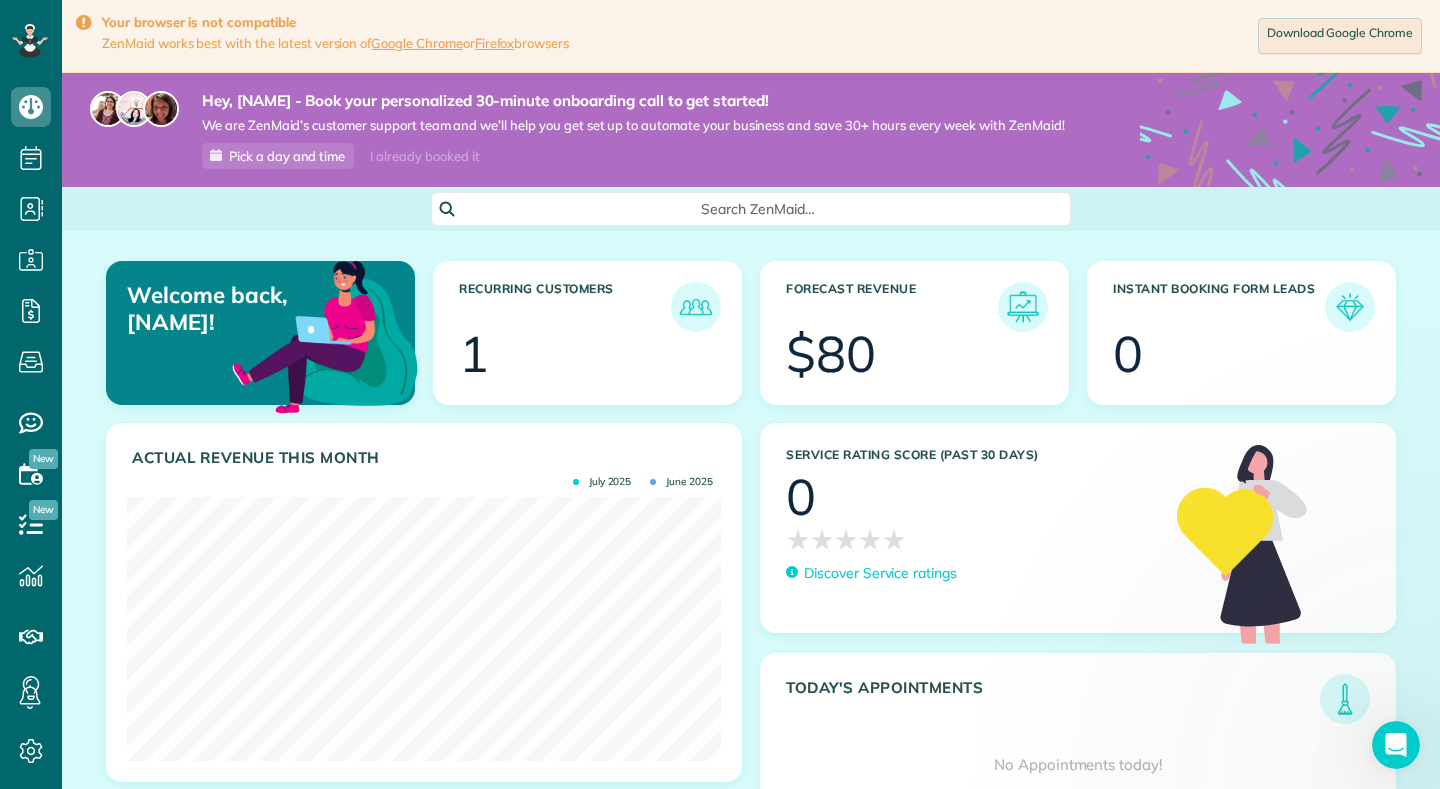 scroll, scrollTop: 0, scrollLeft: 0, axis: both 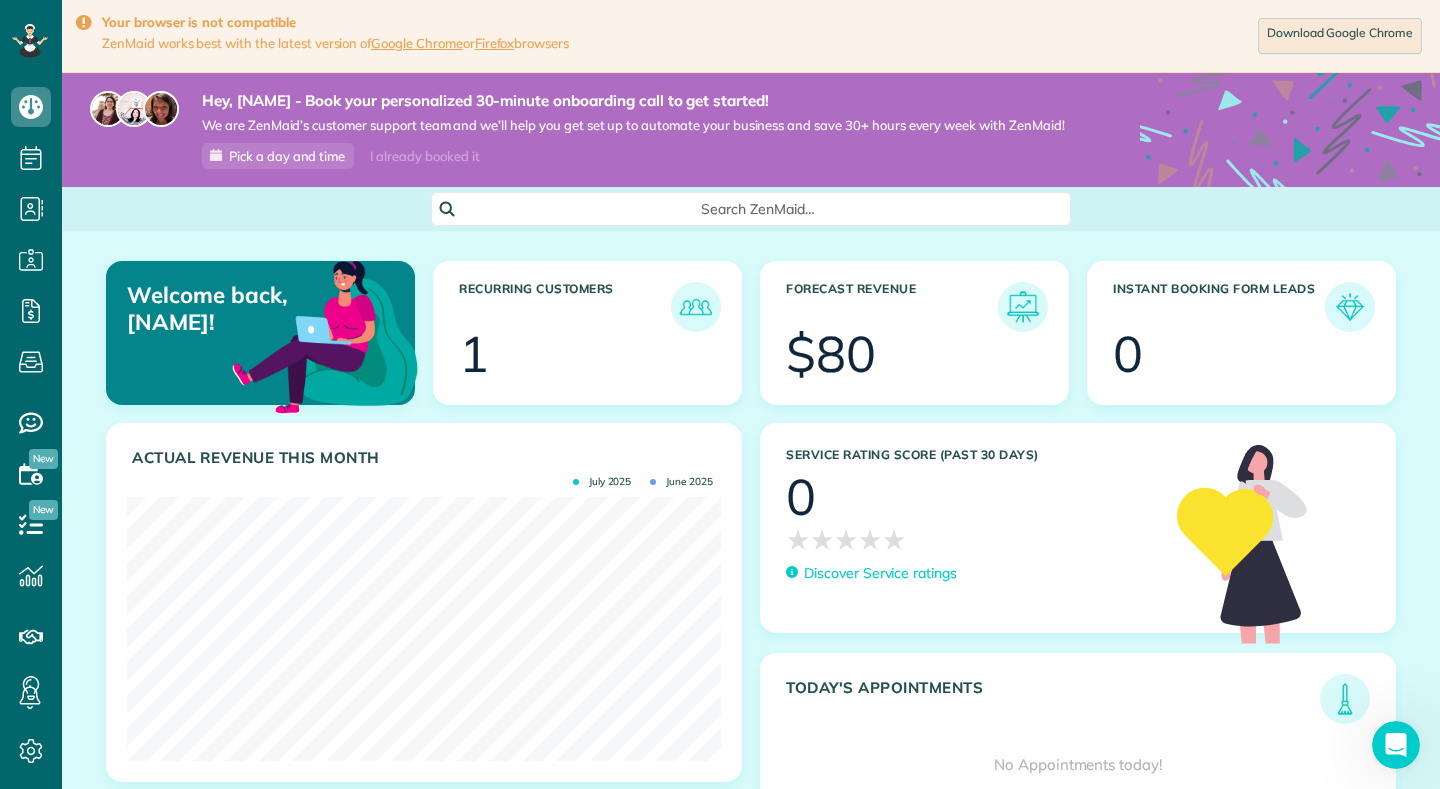click at bounding box center (1260, 357) 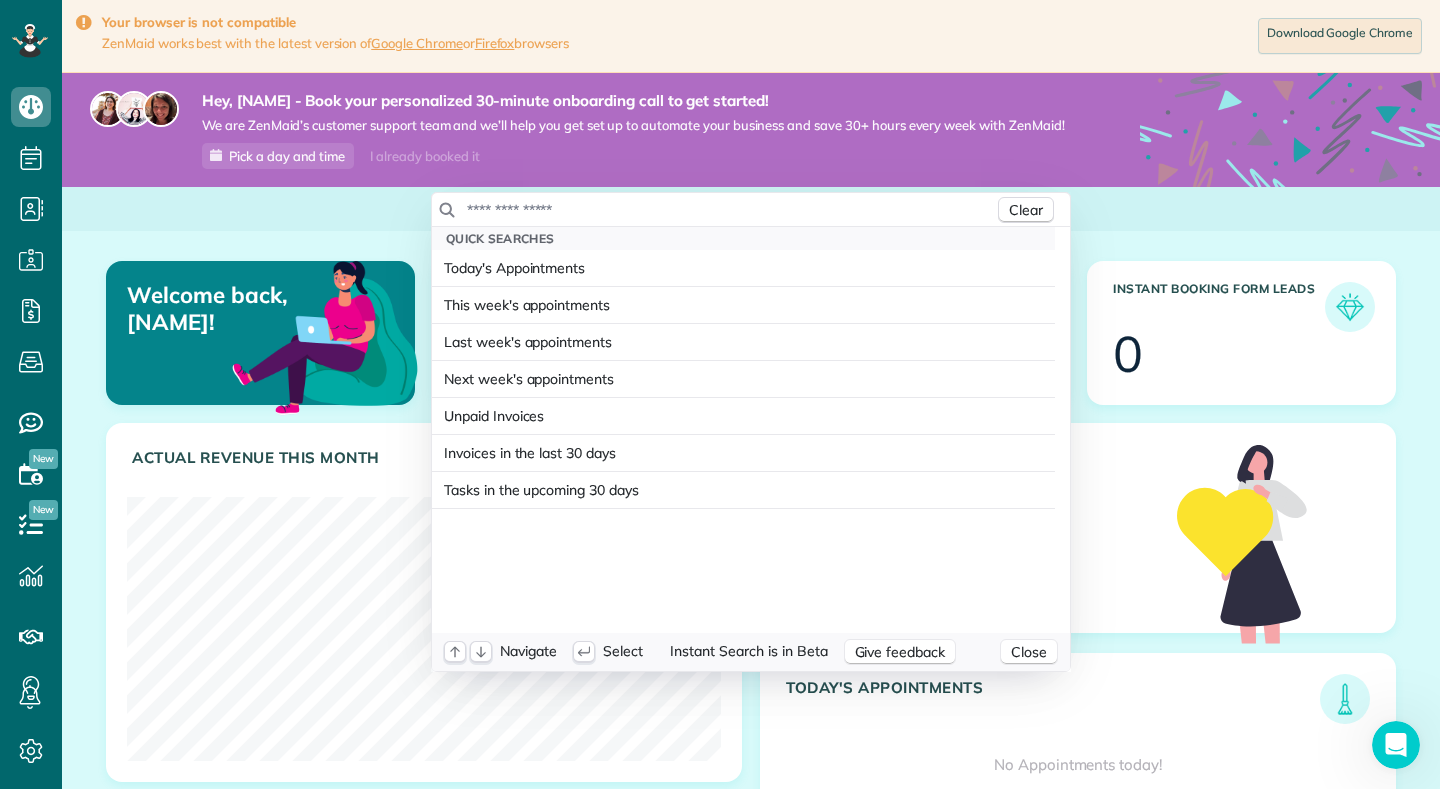 click at bounding box center (730, 210) 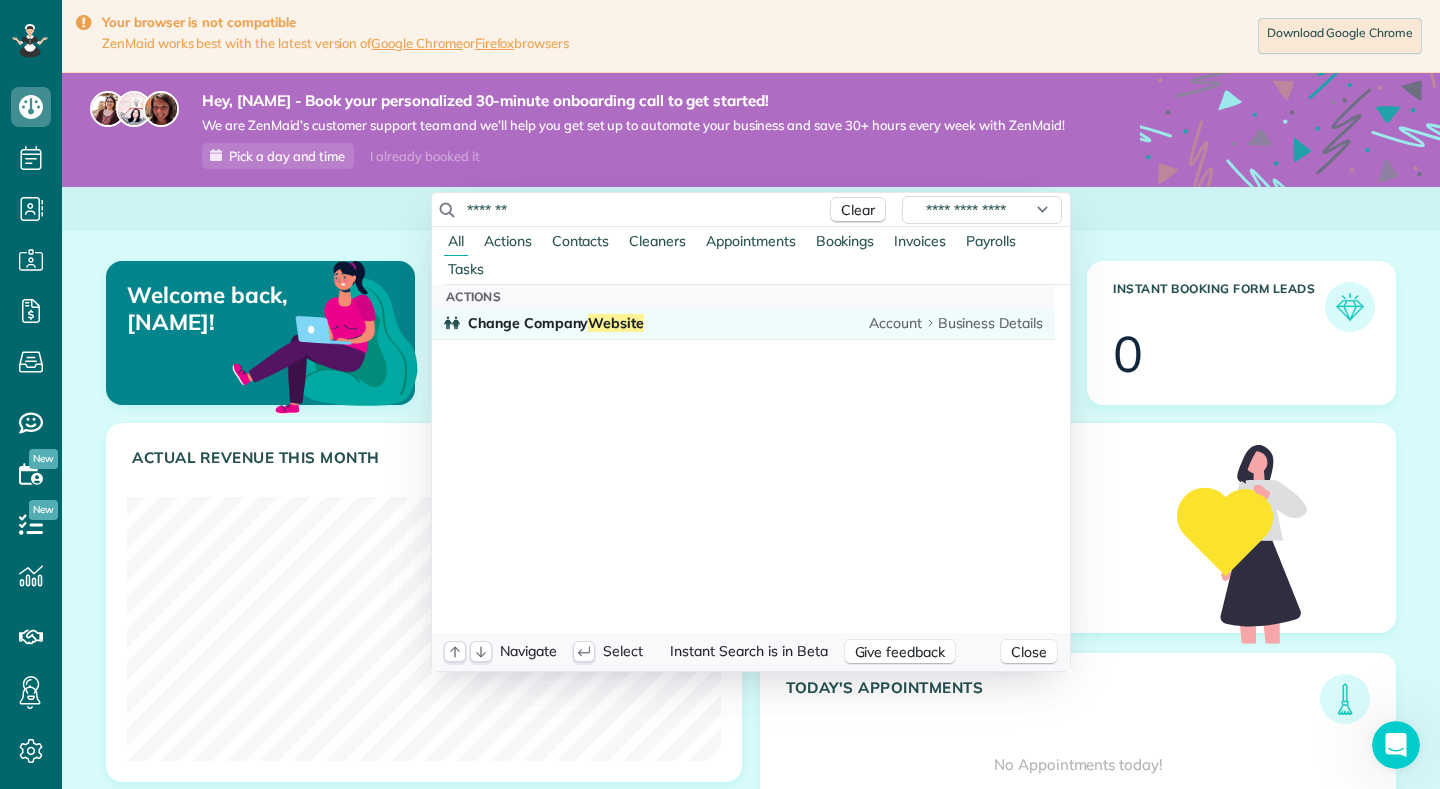 type on "*******" 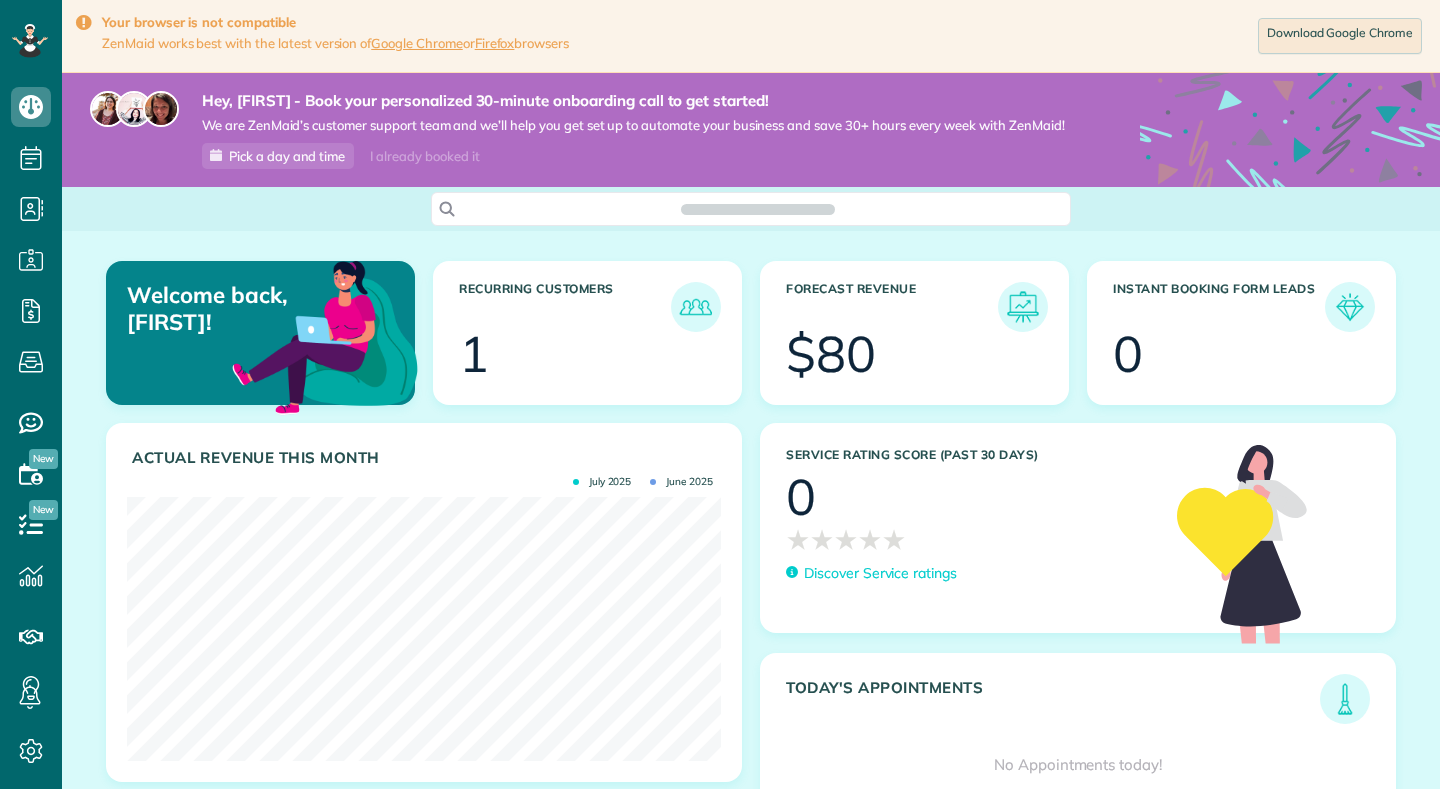 scroll, scrollTop: 0, scrollLeft: 0, axis: both 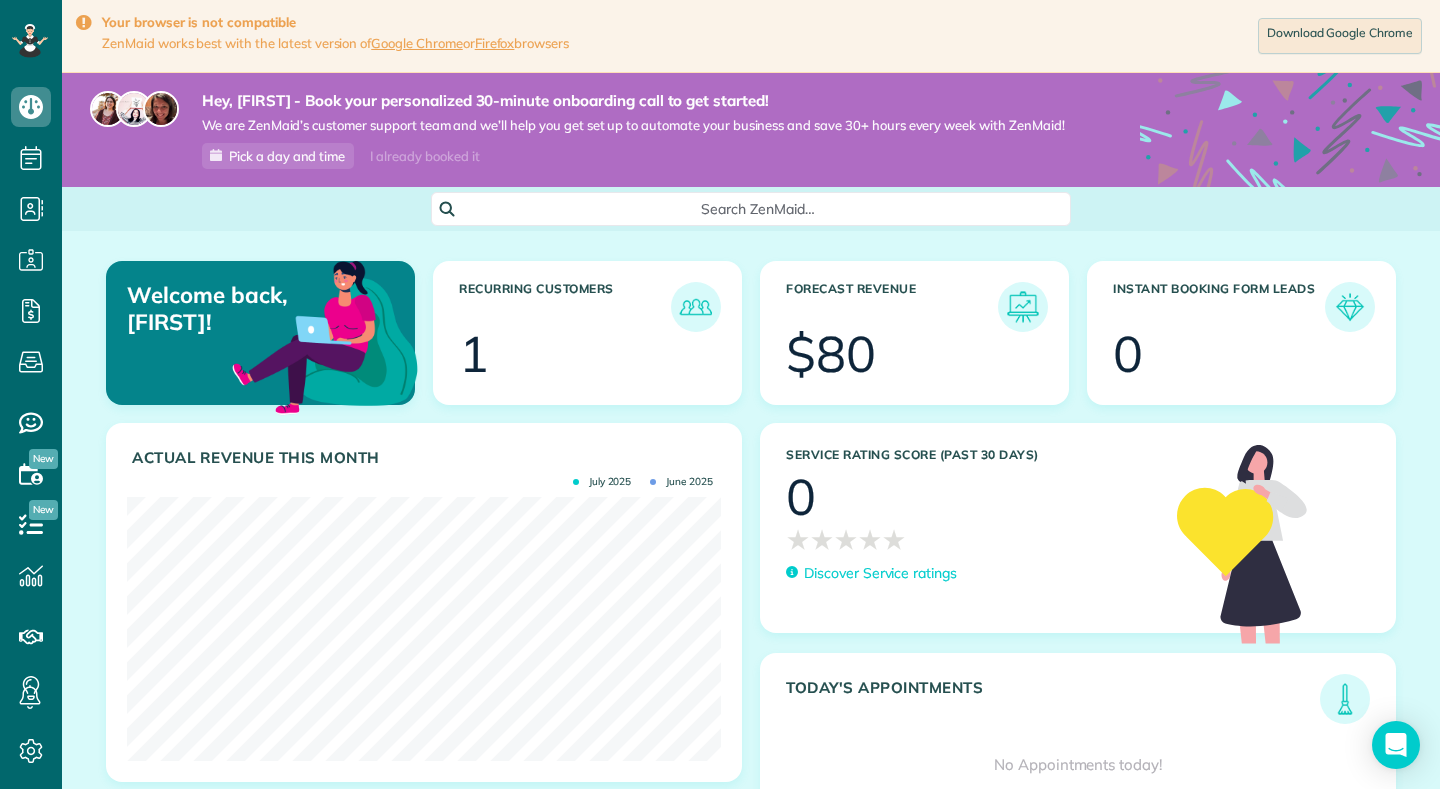 click on "Search ZenMaid…" at bounding box center (758, 209) 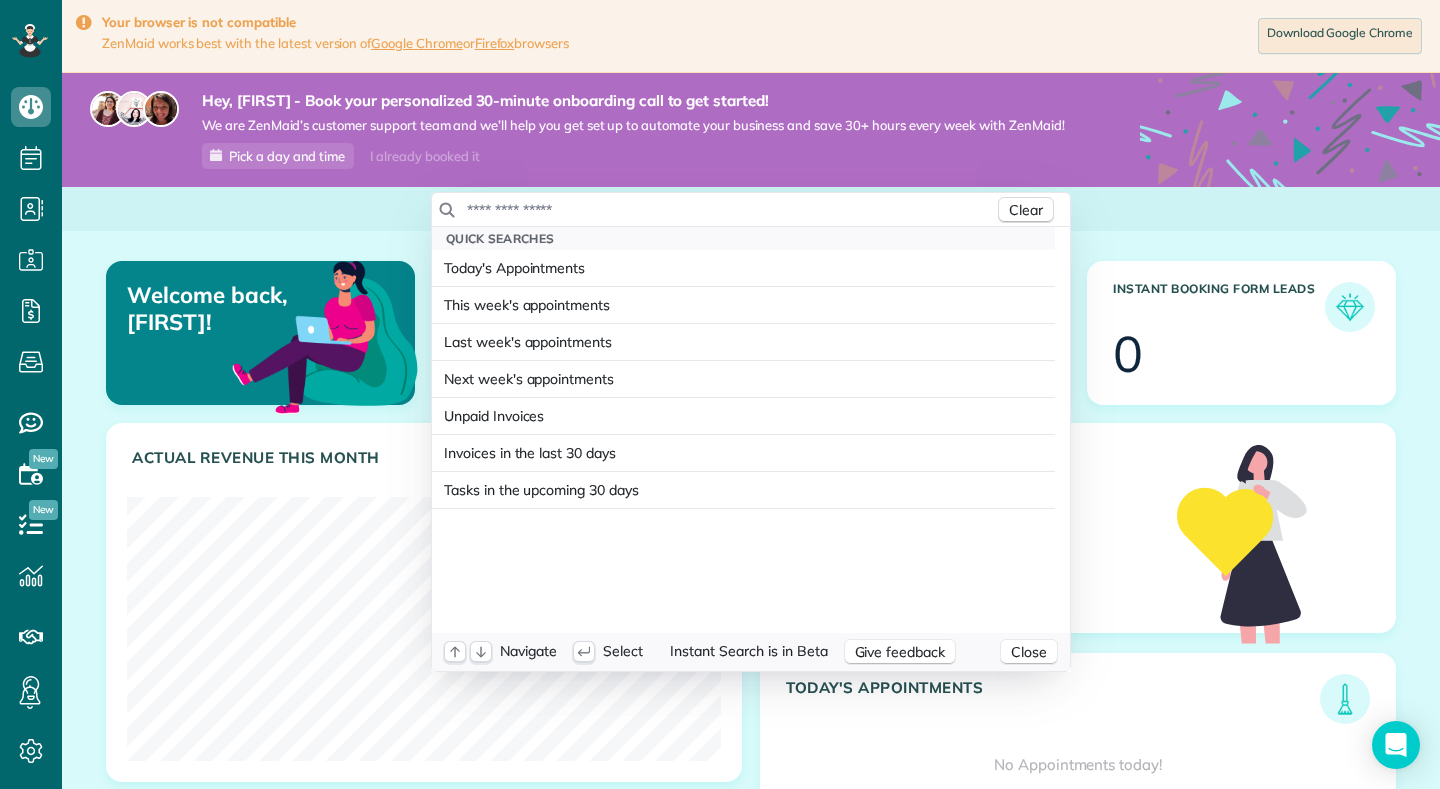 click on "Clear" at bounding box center [751, 210] 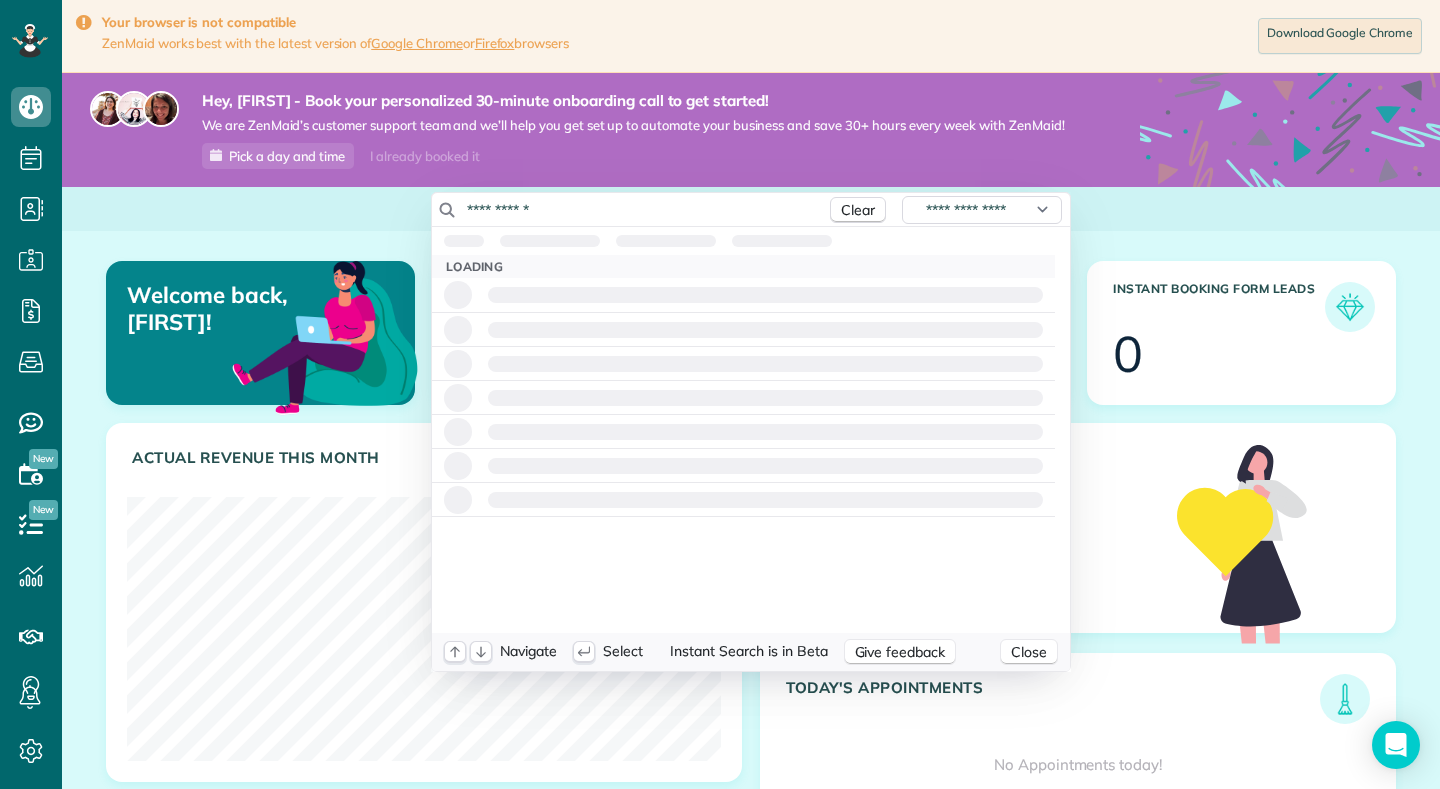 type on "**********" 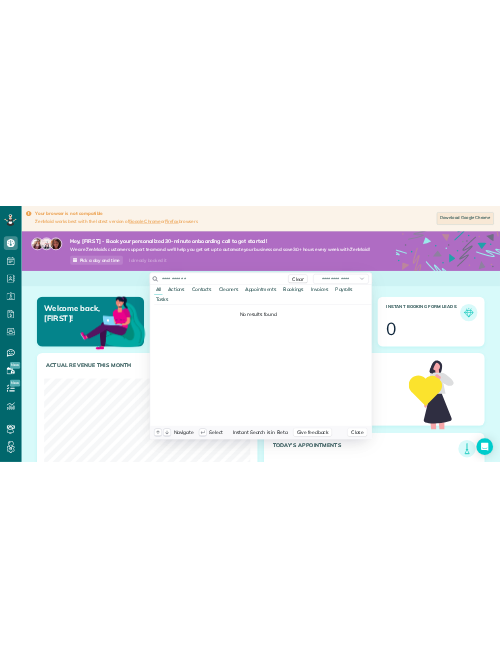 scroll, scrollTop: 667, scrollLeft: 62, axis: both 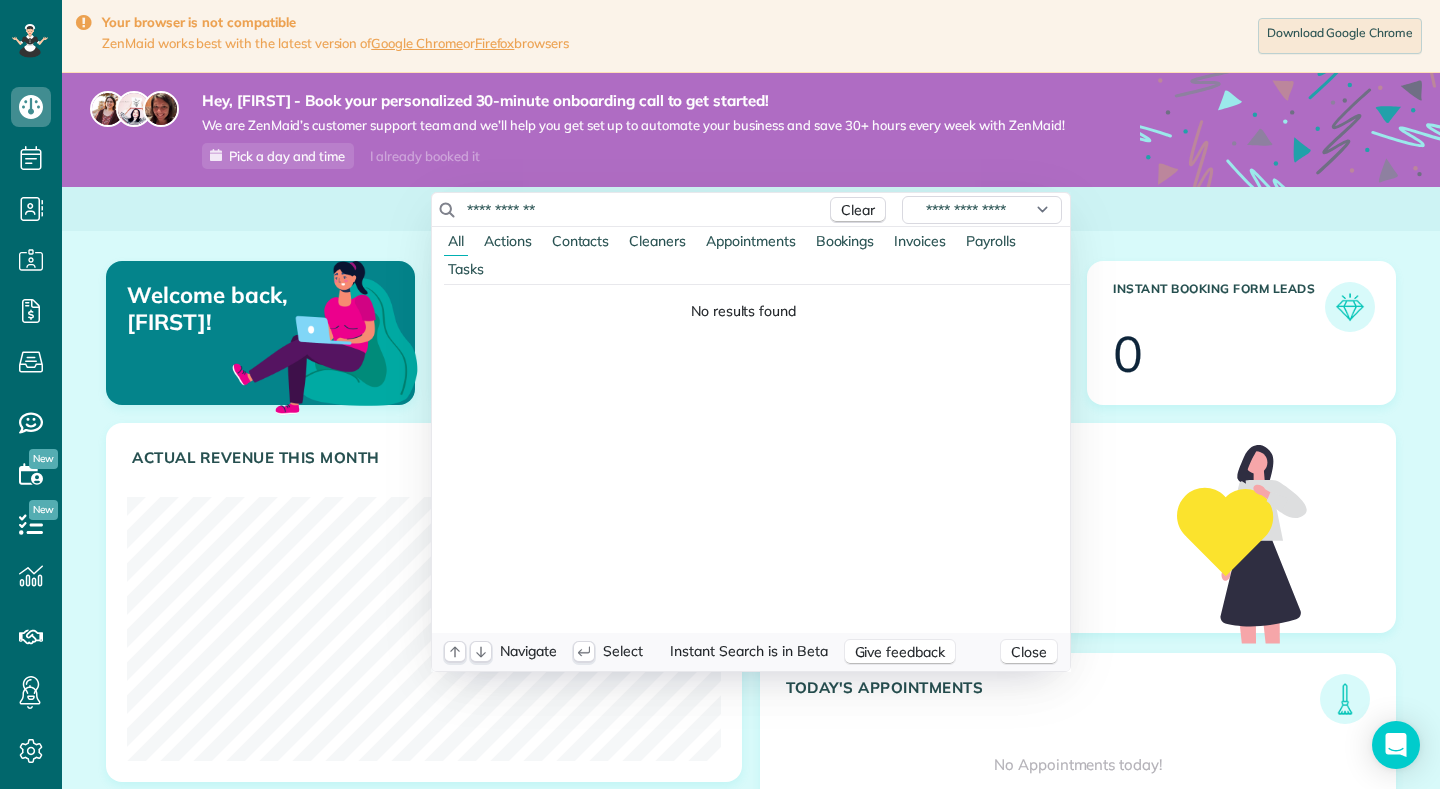 click on "Dashboard
Scheduling
Calendar View
List View
Dispatch View - Weekly scheduling (Beta)" at bounding box center (720, 394) 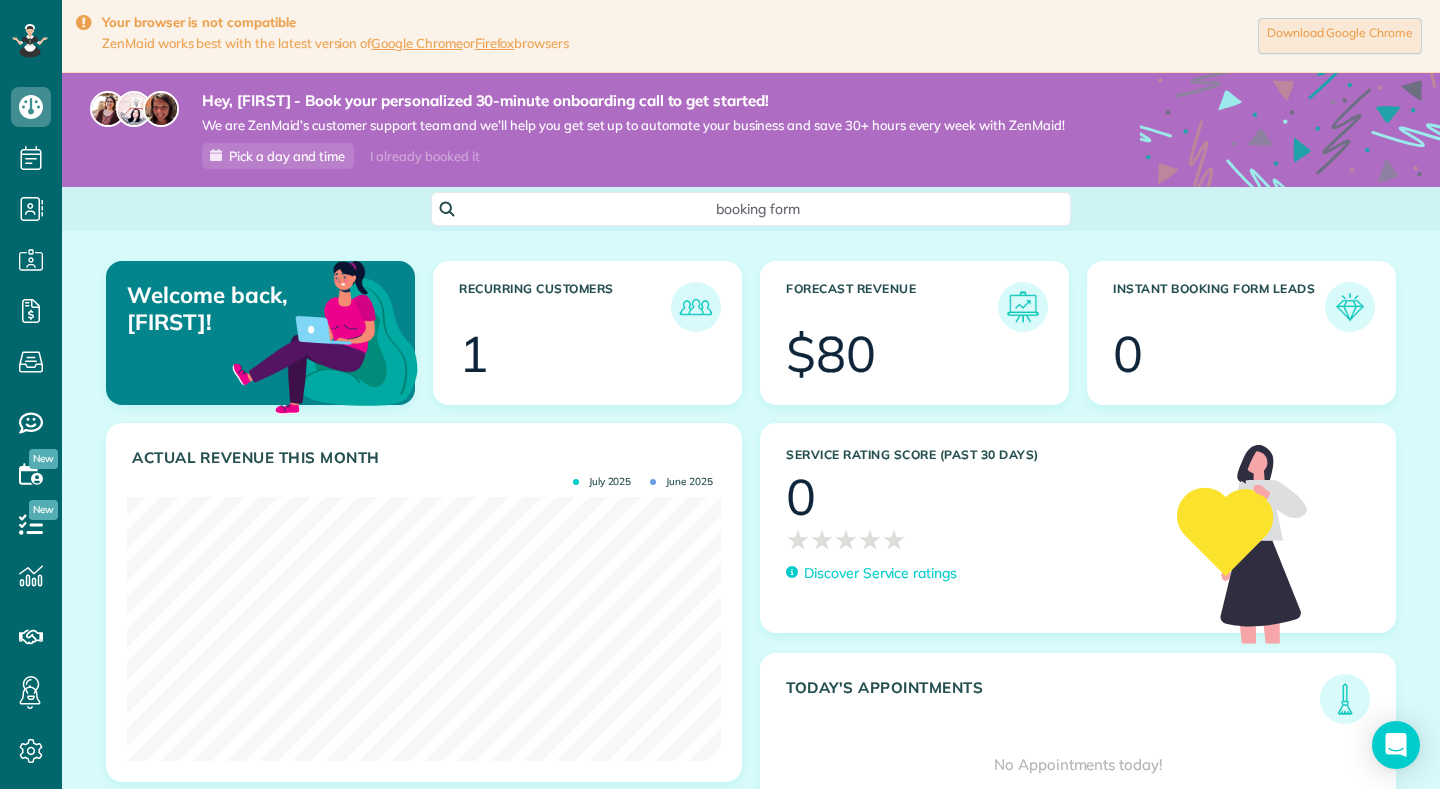 click on "Download Google Chrome" at bounding box center [1340, 36] 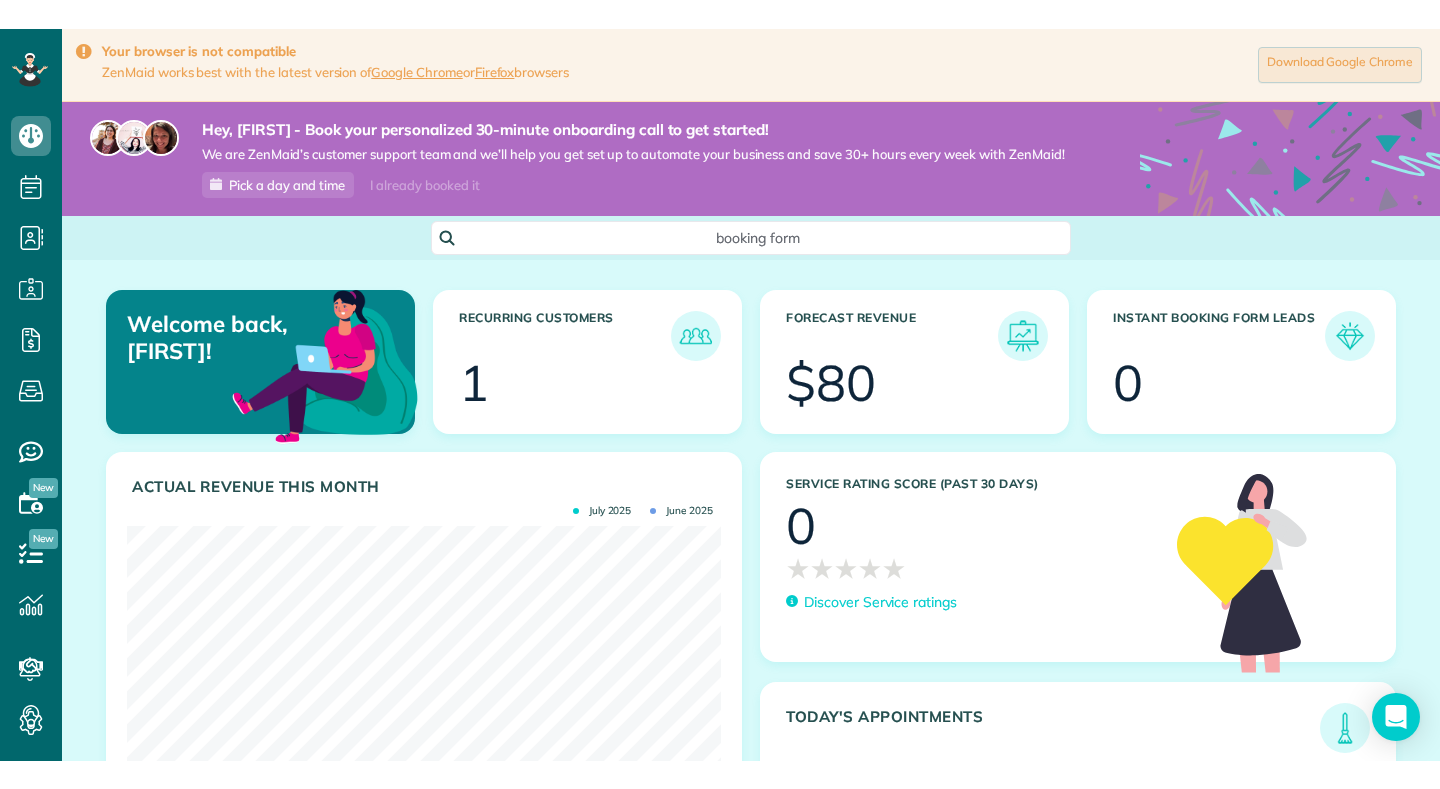 scroll, scrollTop: 732, scrollLeft: 62, axis: both 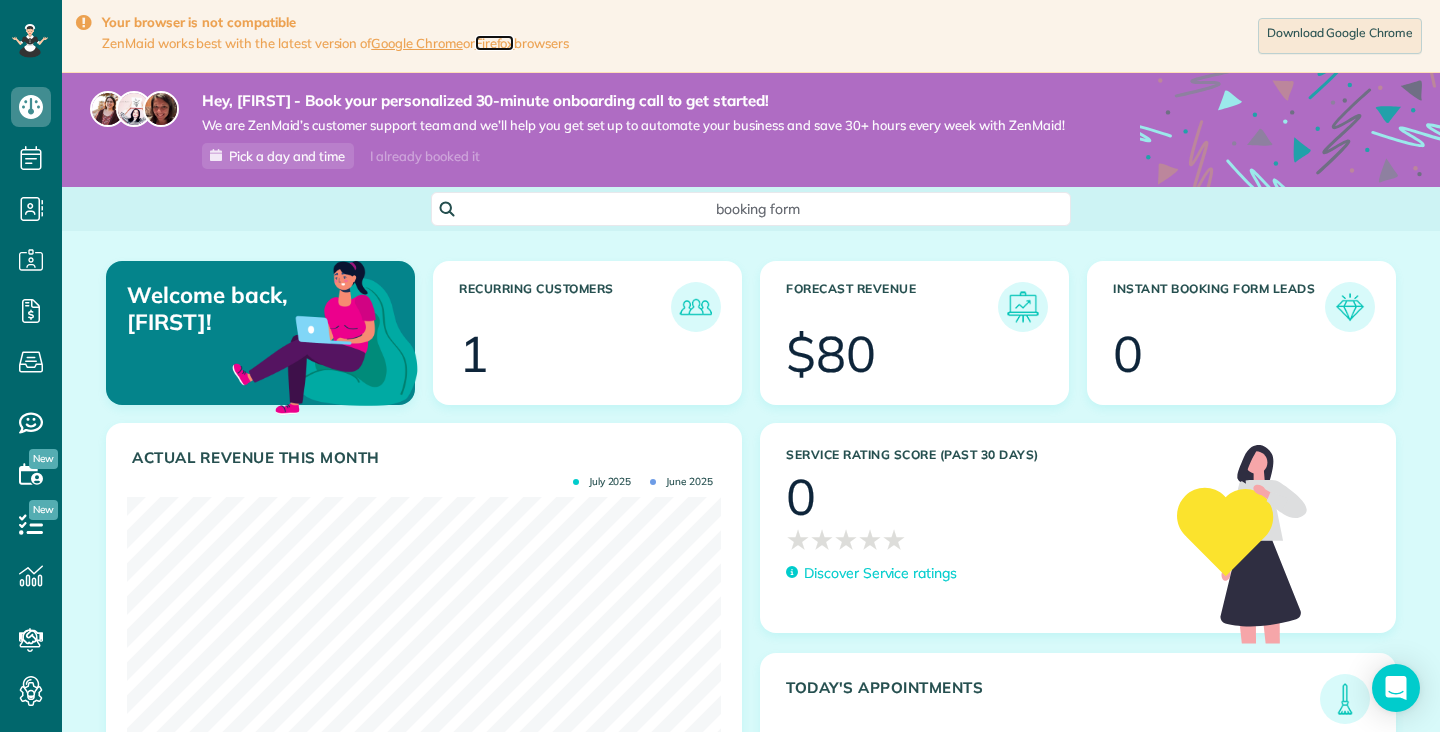 click on "Firefox" at bounding box center (495, 43) 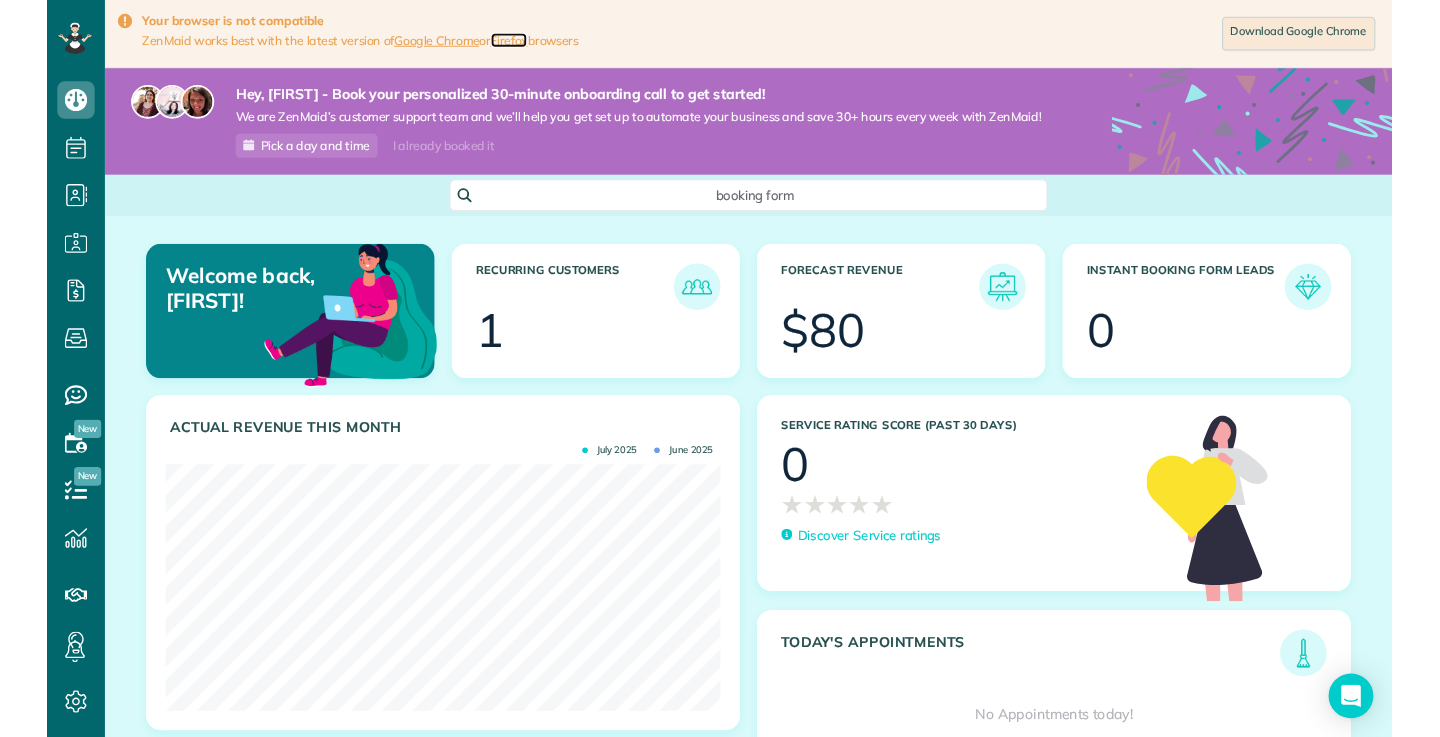 scroll, scrollTop: 789, scrollLeft: 62, axis: both 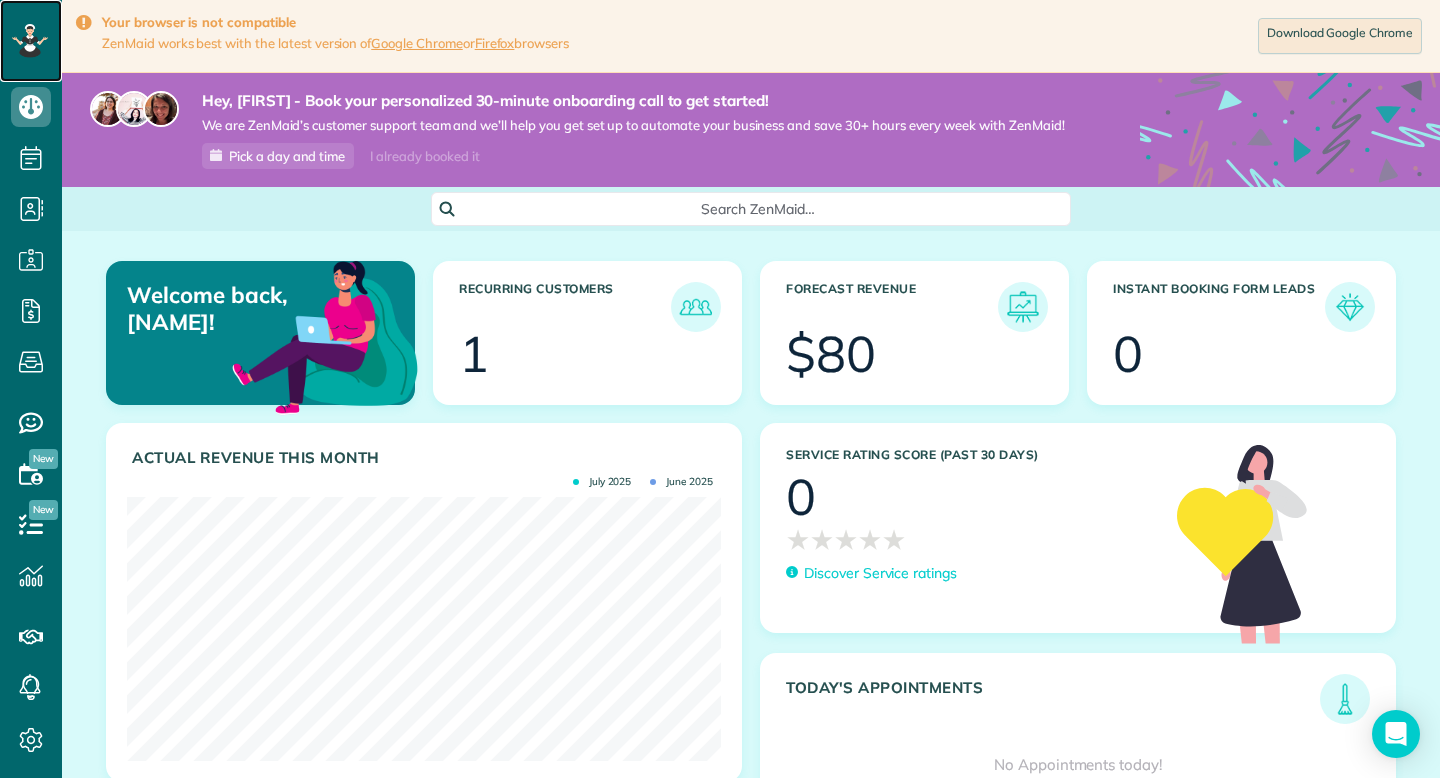 click 